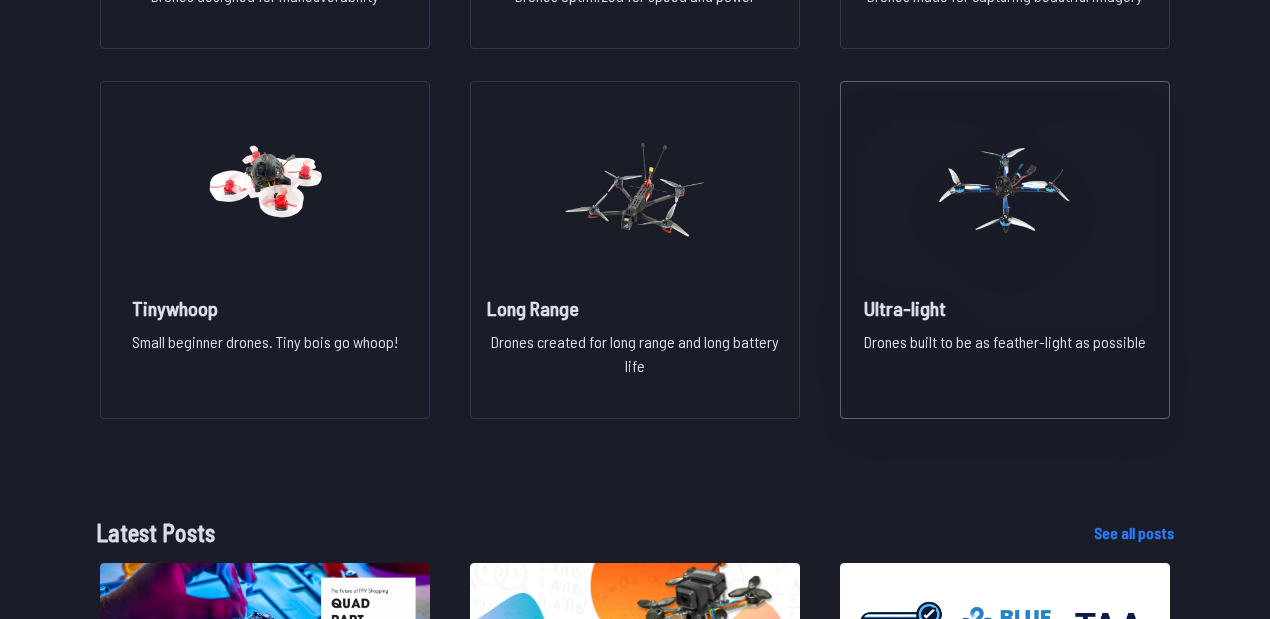 scroll, scrollTop: 1800, scrollLeft: 0, axis: vertical 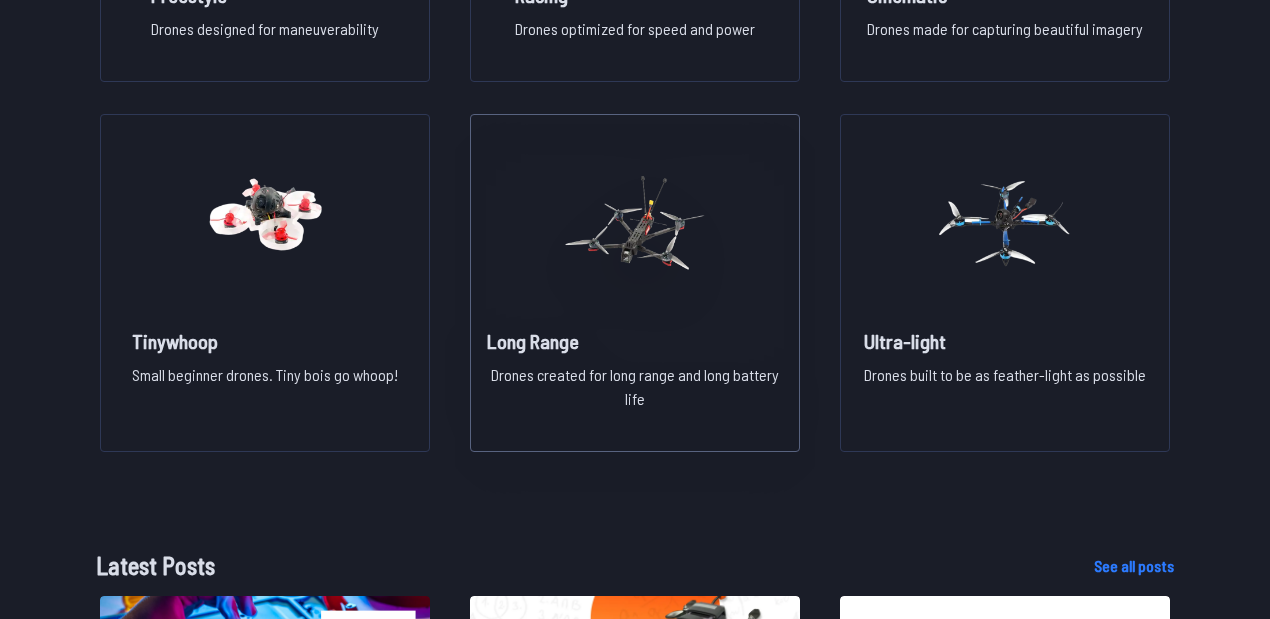 click at bounding box center [635, 223] 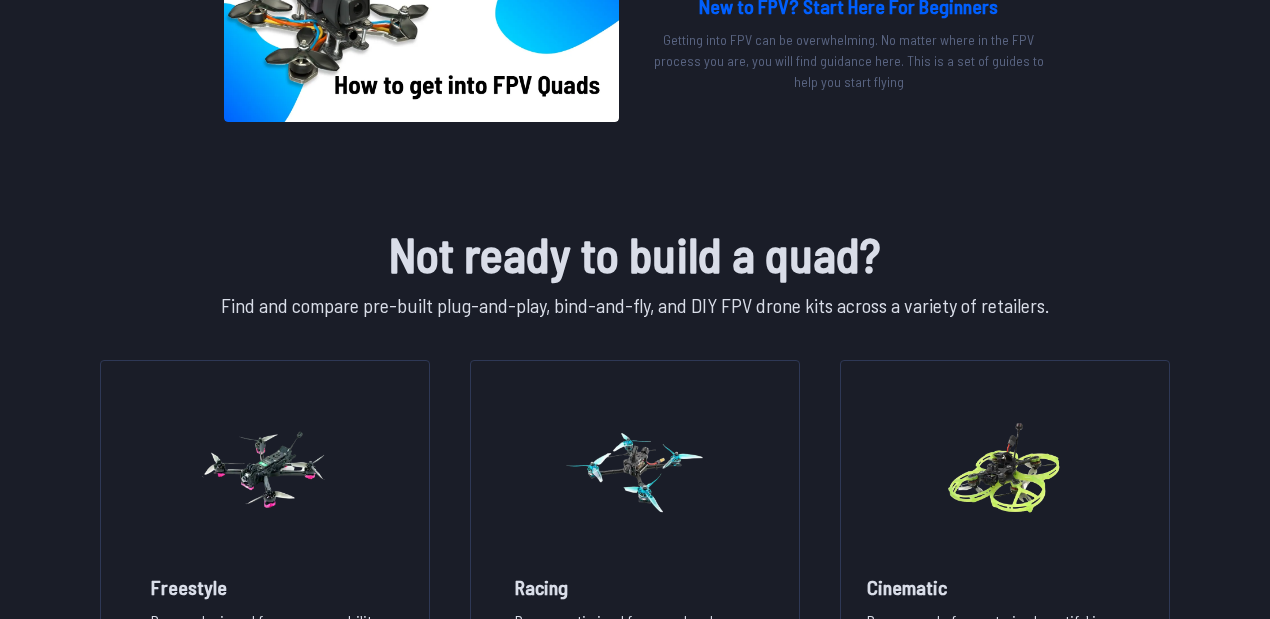scroll, scrollTop: 1466, scrollLeft: 0, axis: vertical 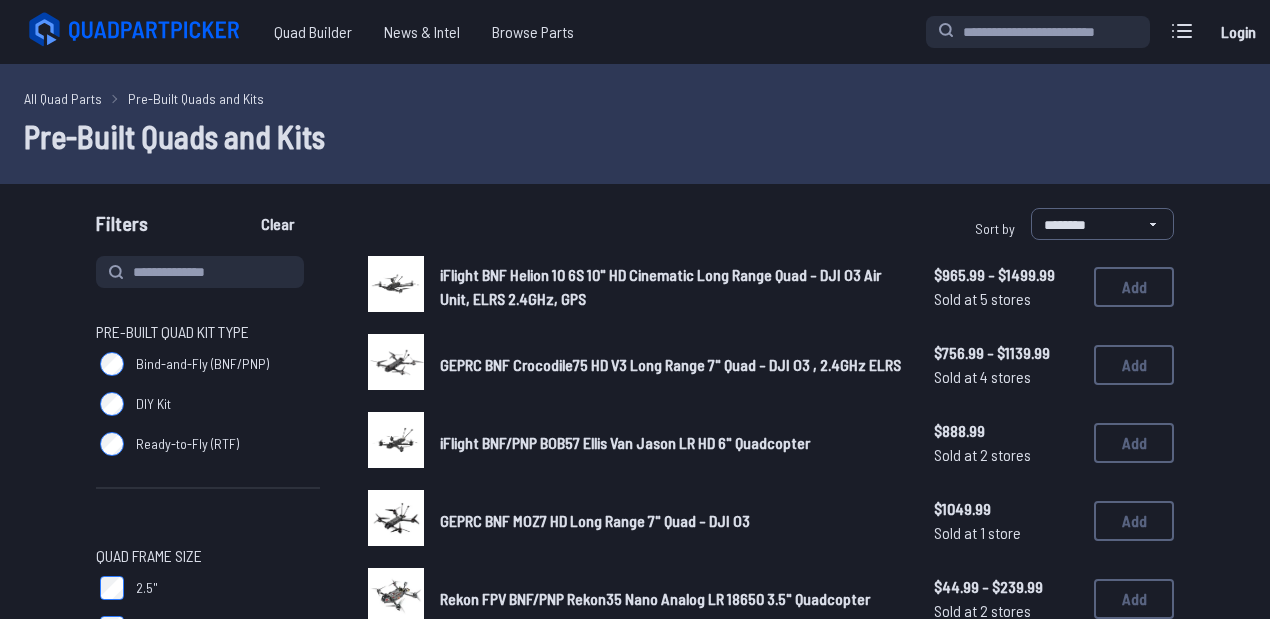 drag, startPoint x: 620, startPoint y: 280, endPoint x: 628, endPoint y: 297, distance: 18.788294 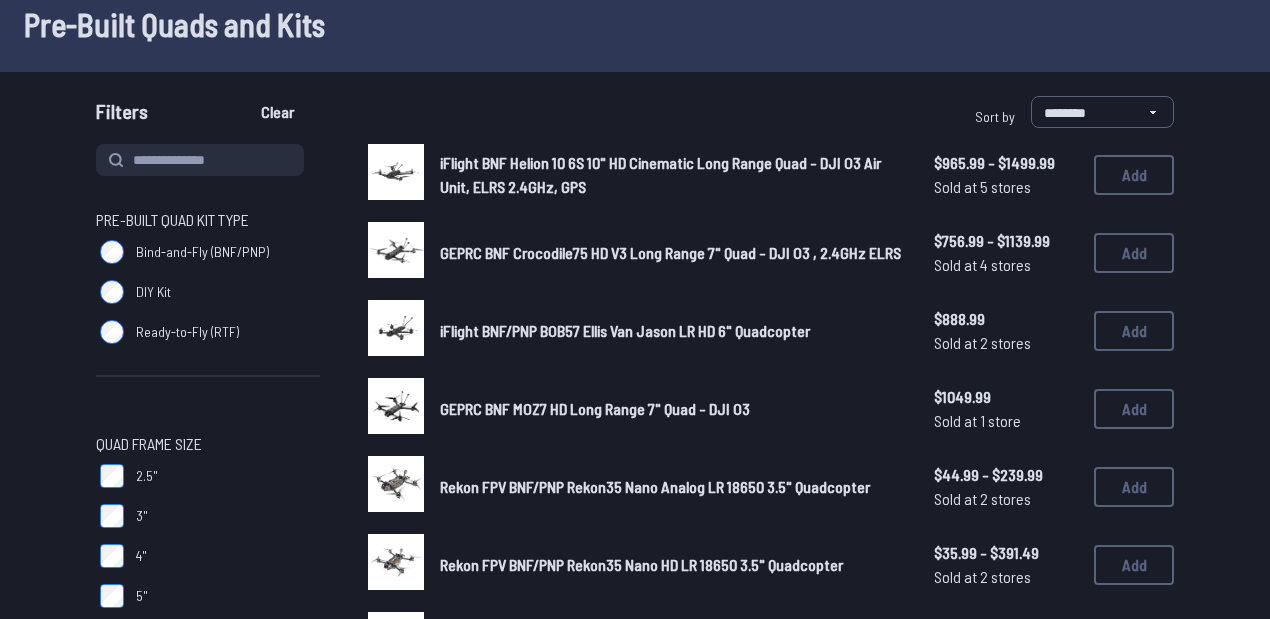 scroll, scrollTop: 0, scrollLeft: 0, axis: both 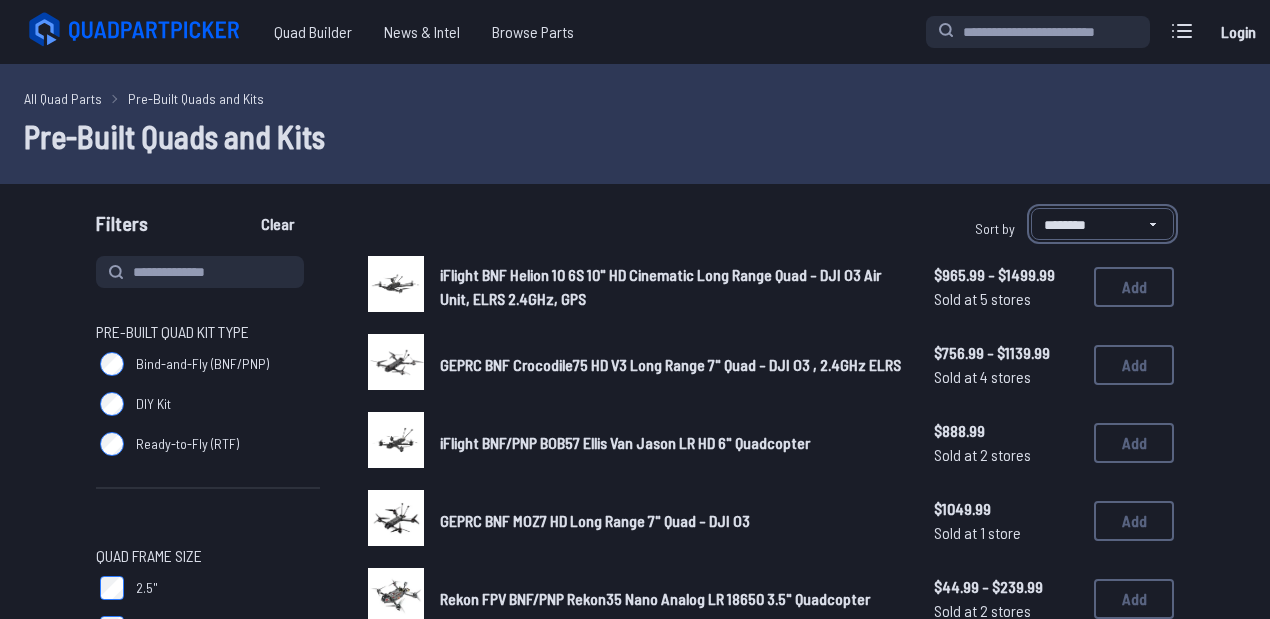 click on "**********" at bounding box center [1102, 224] 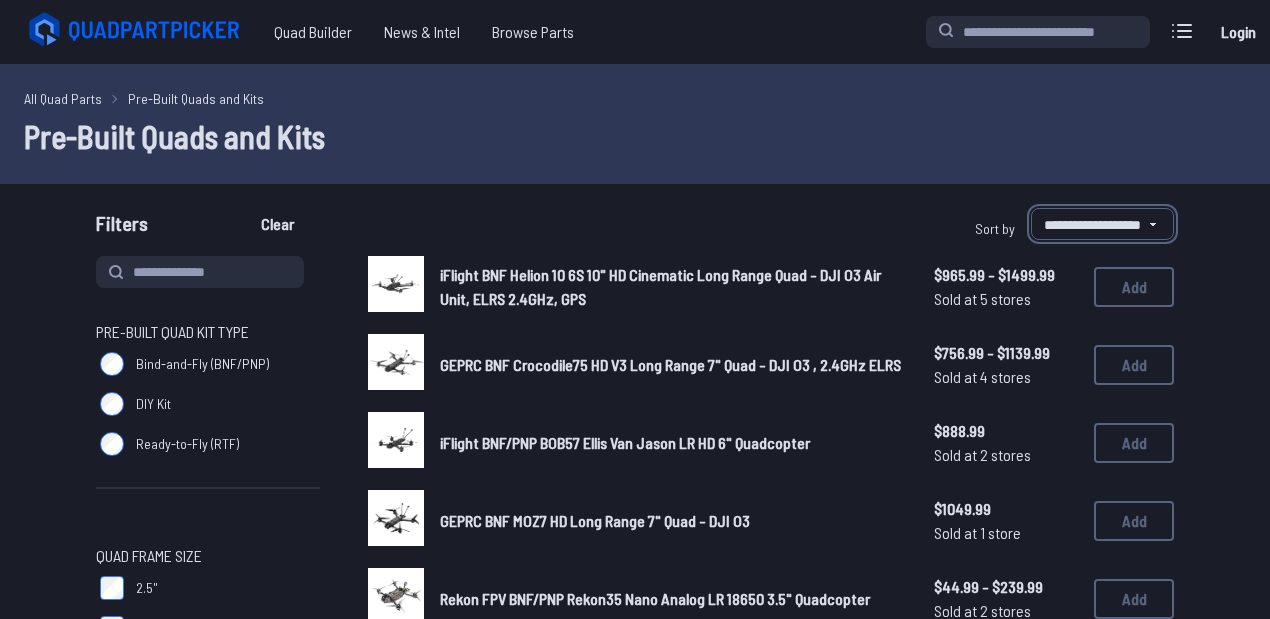 click on "**********" at bounding box center [1102, 224] 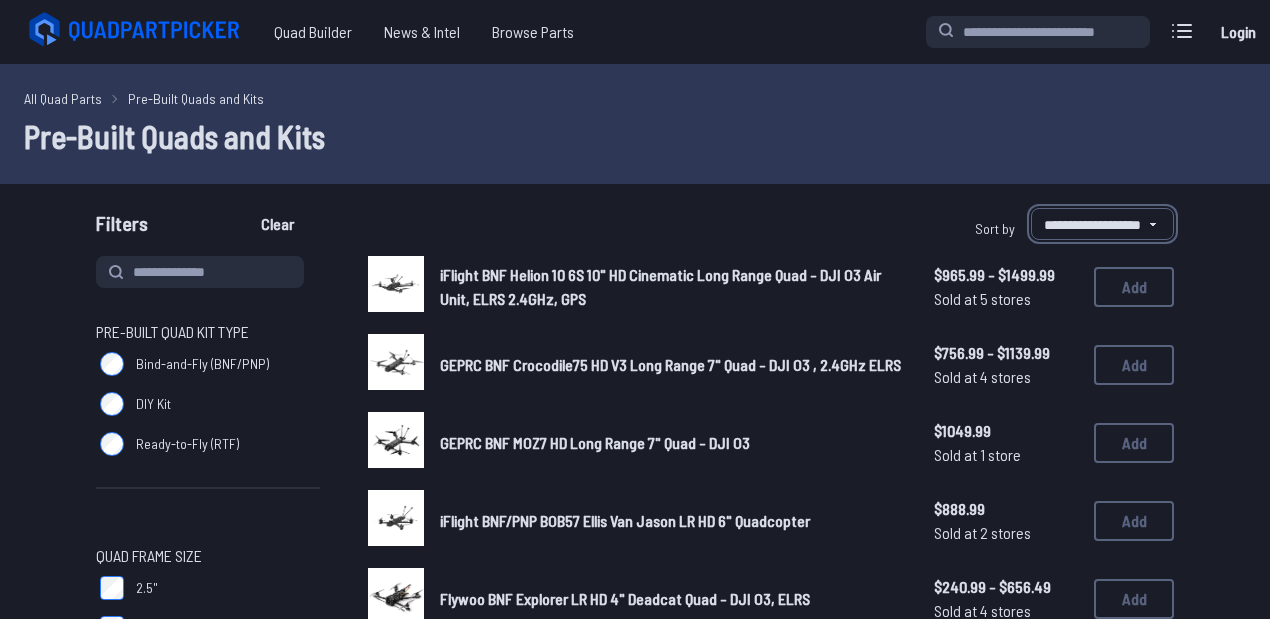 click on "**********" at bounding box center (1102, 224) 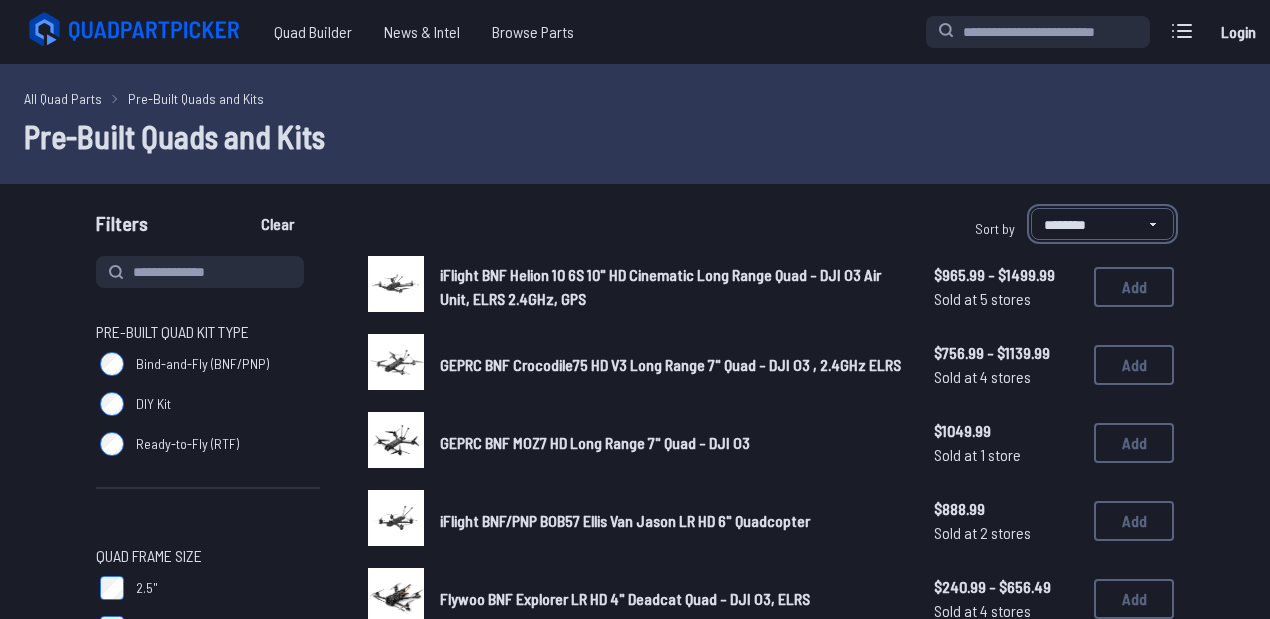 click on "**********" at bounding box center (1102, 224) 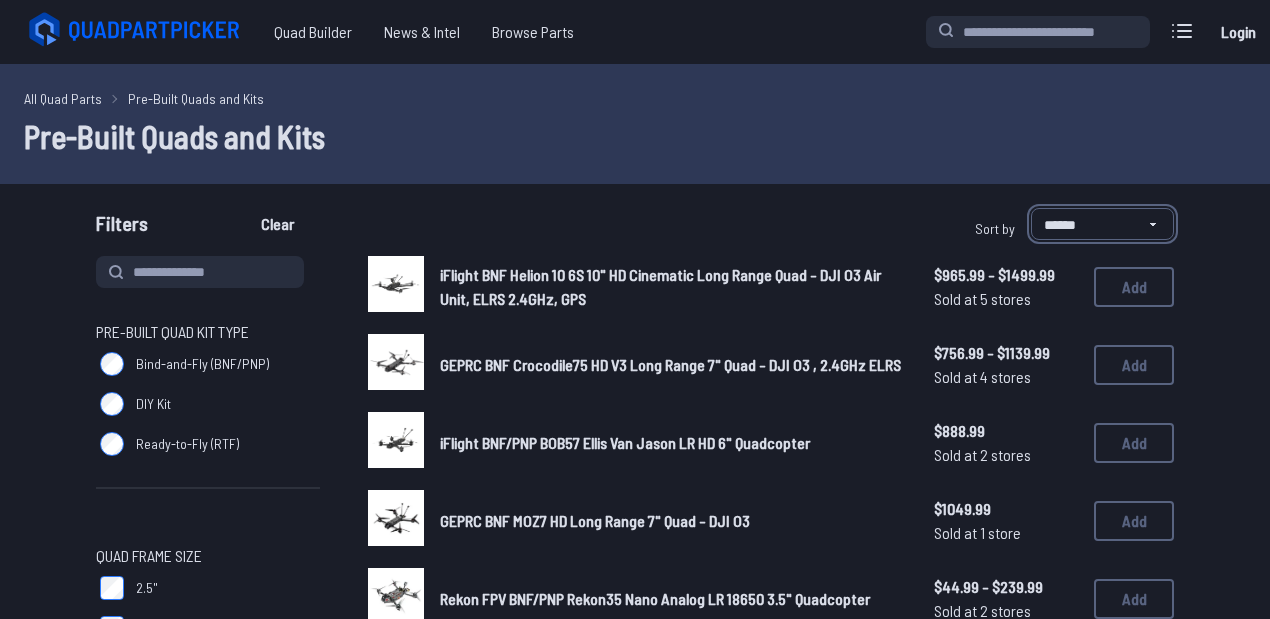 click on "**********" at bounding box center (1102, 224) 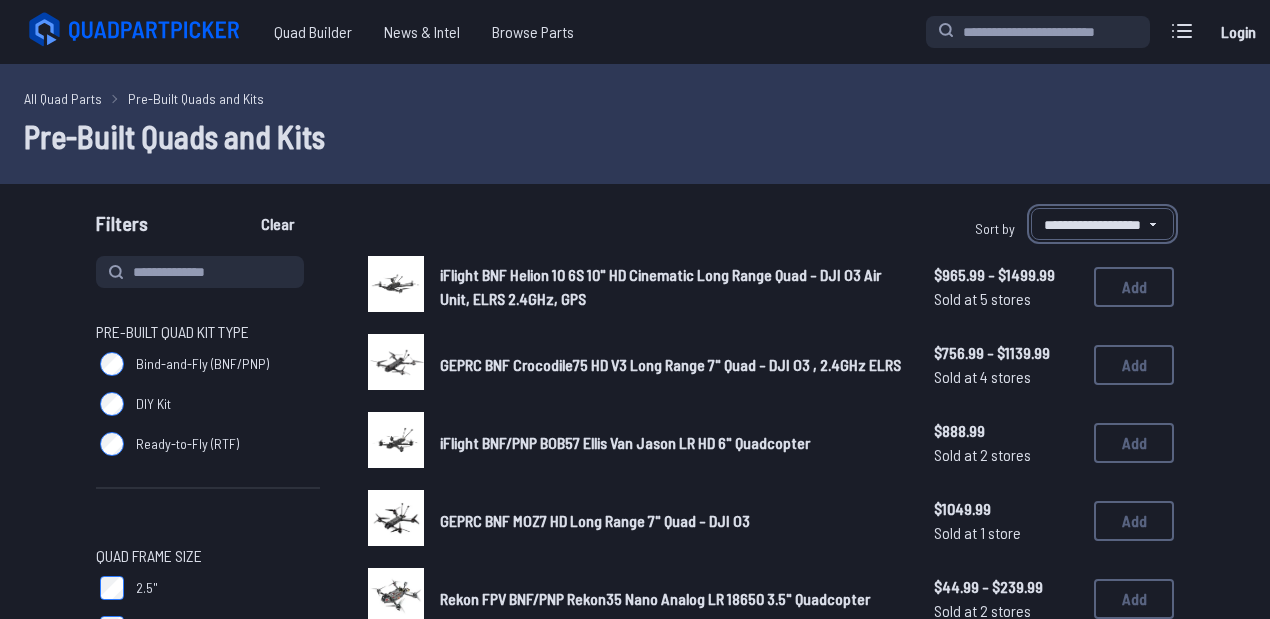 click on "**********" at bounding box center [1102, 224] 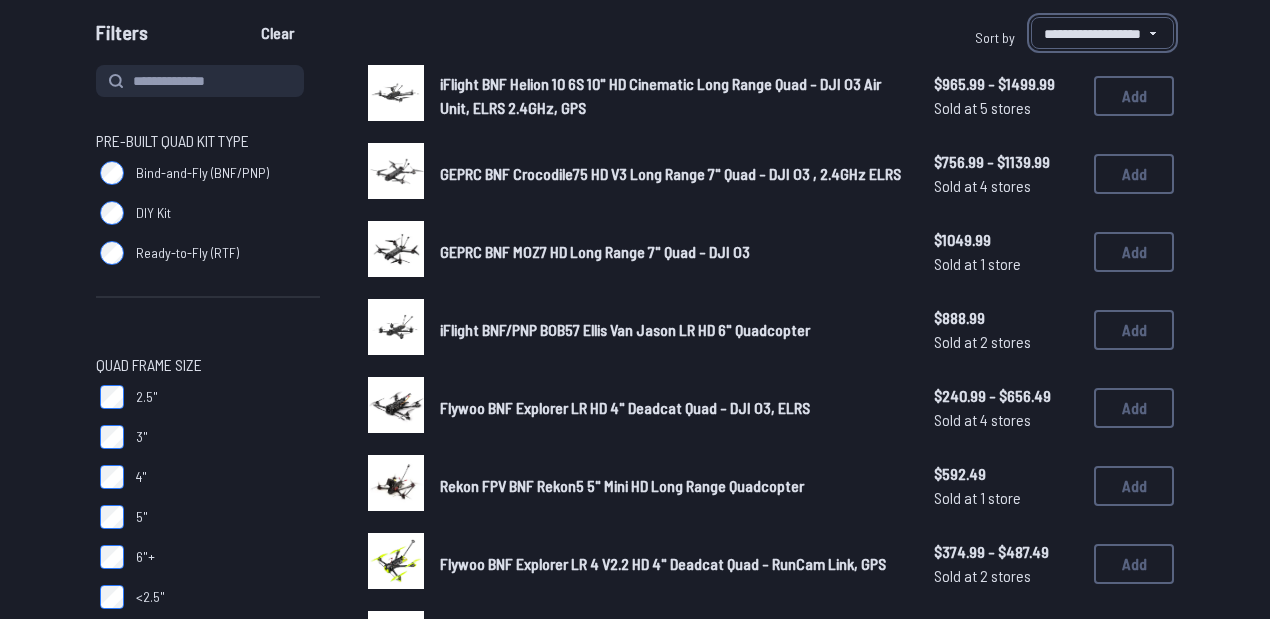 scroll, scrollTop: 200, scrollLeft: 0, axis: vertical 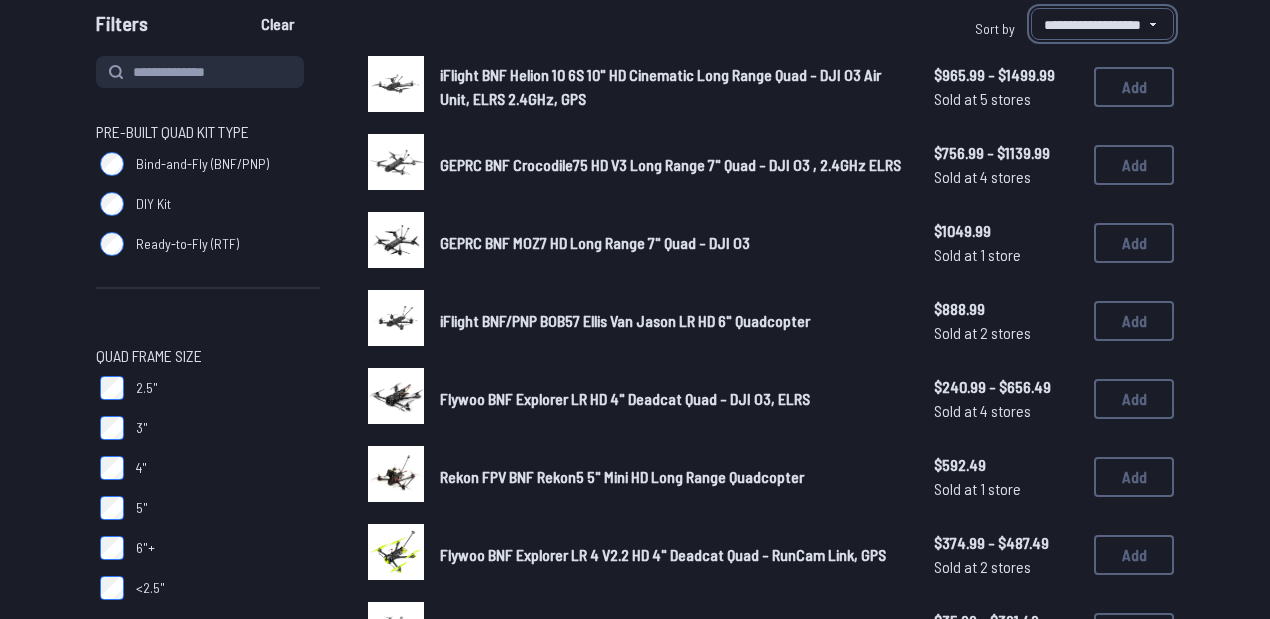 click on "**********" at bounding box center (1102, 24) 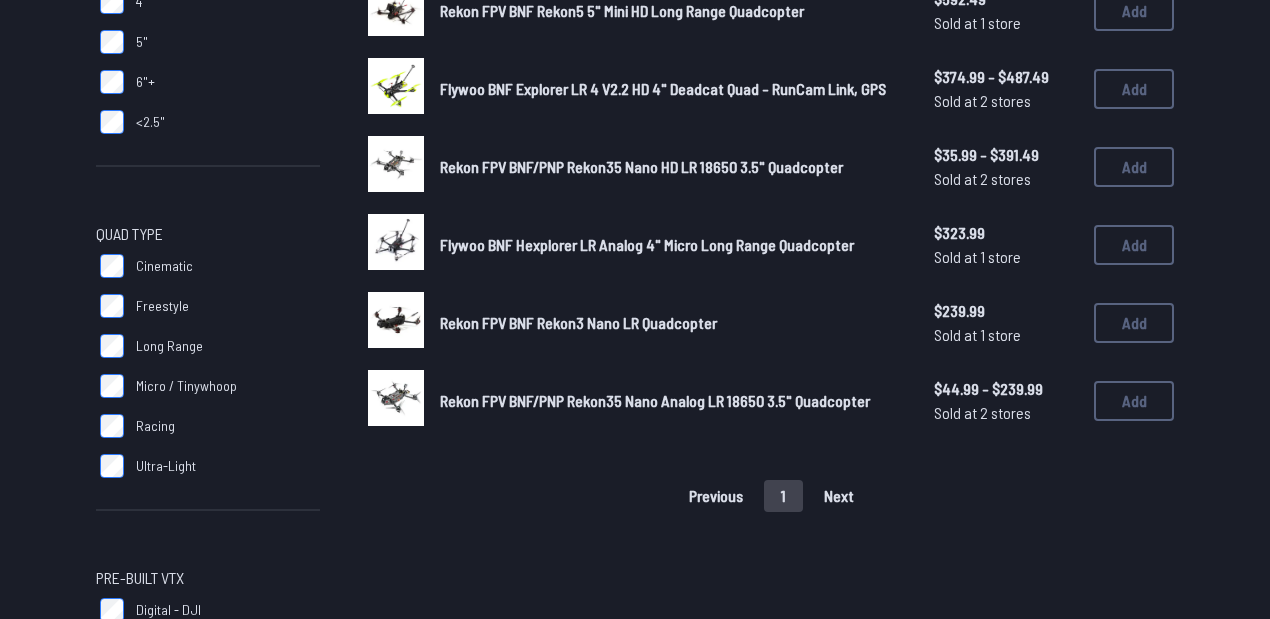 scroll, scrollTop: 666, scrollLeft: 0, axis: vertical 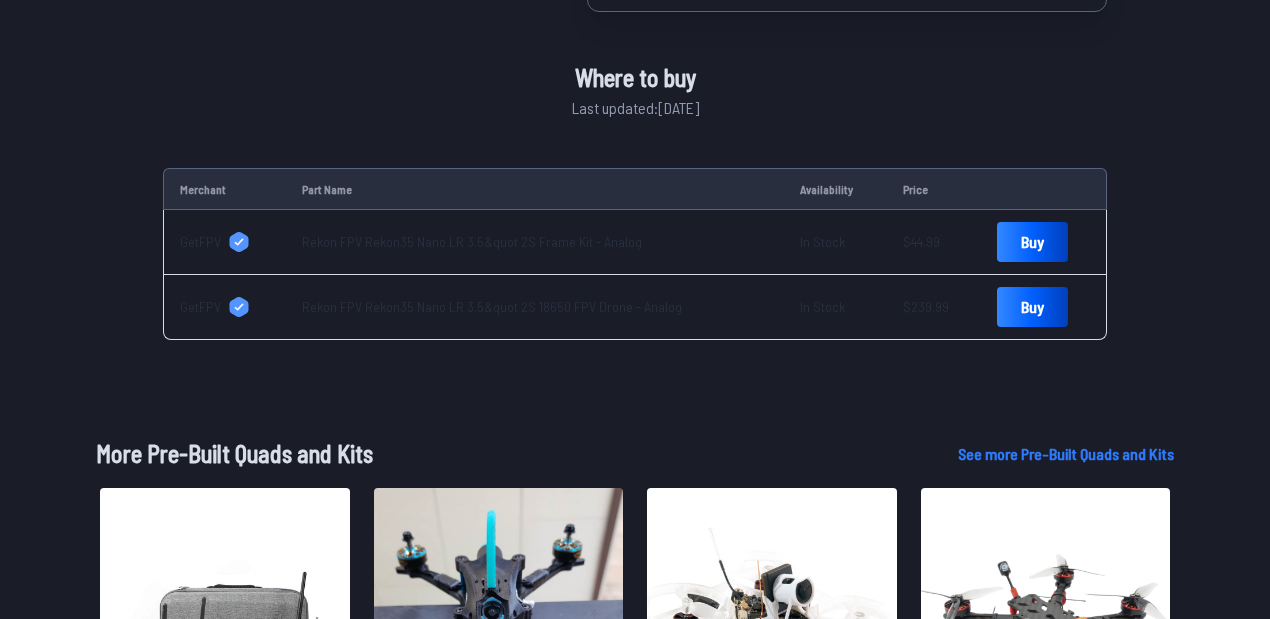 click on "Rekon FPV Rekon35 Nano LR 3.5&quot 2S  Frame Kit - Analog" at bounding box center (472, 241) 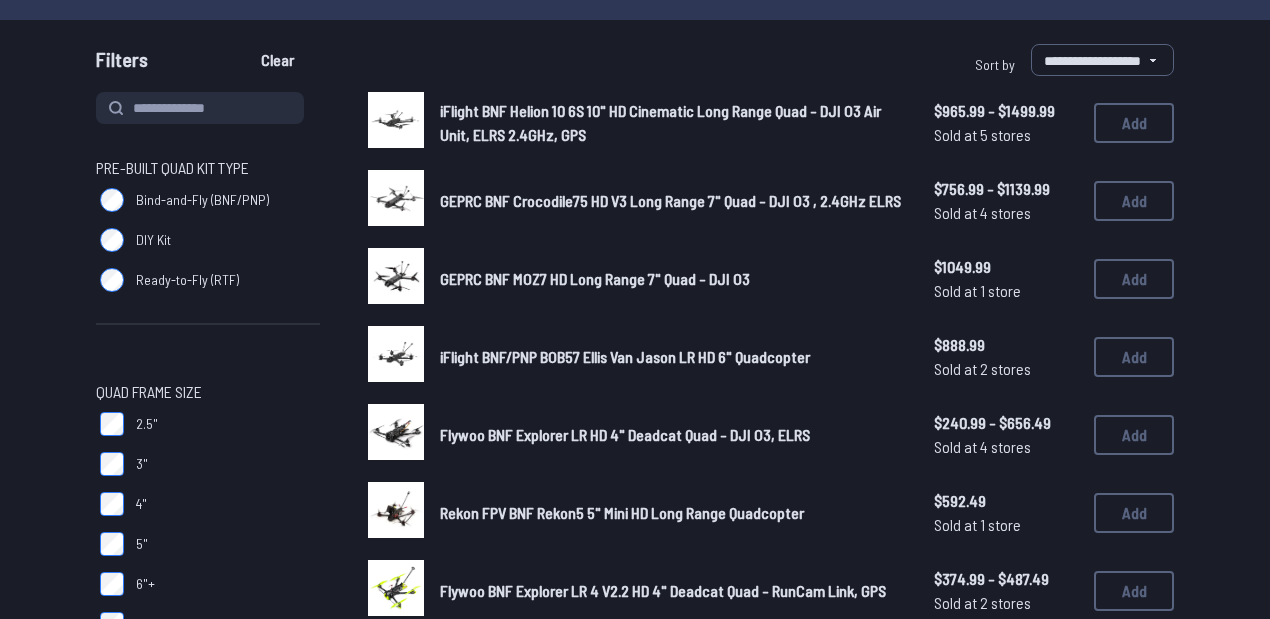 scroll, scrollTop: 0, scrollLeft: 0, axis: both 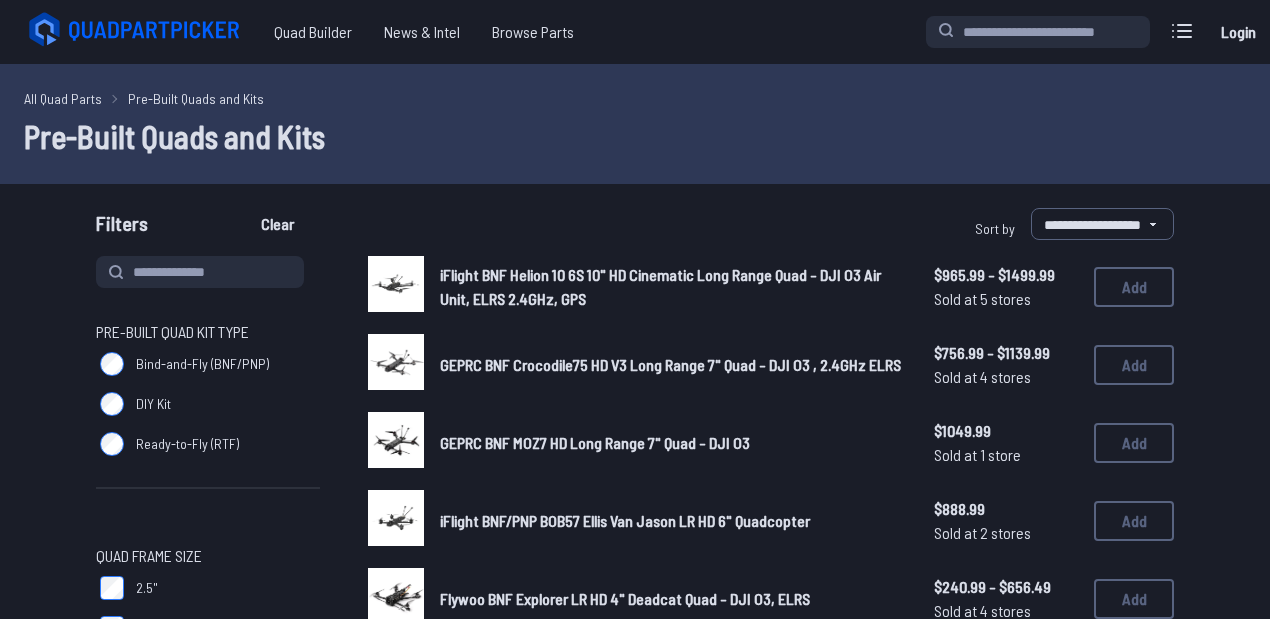 click at bounding box center [396, 284] 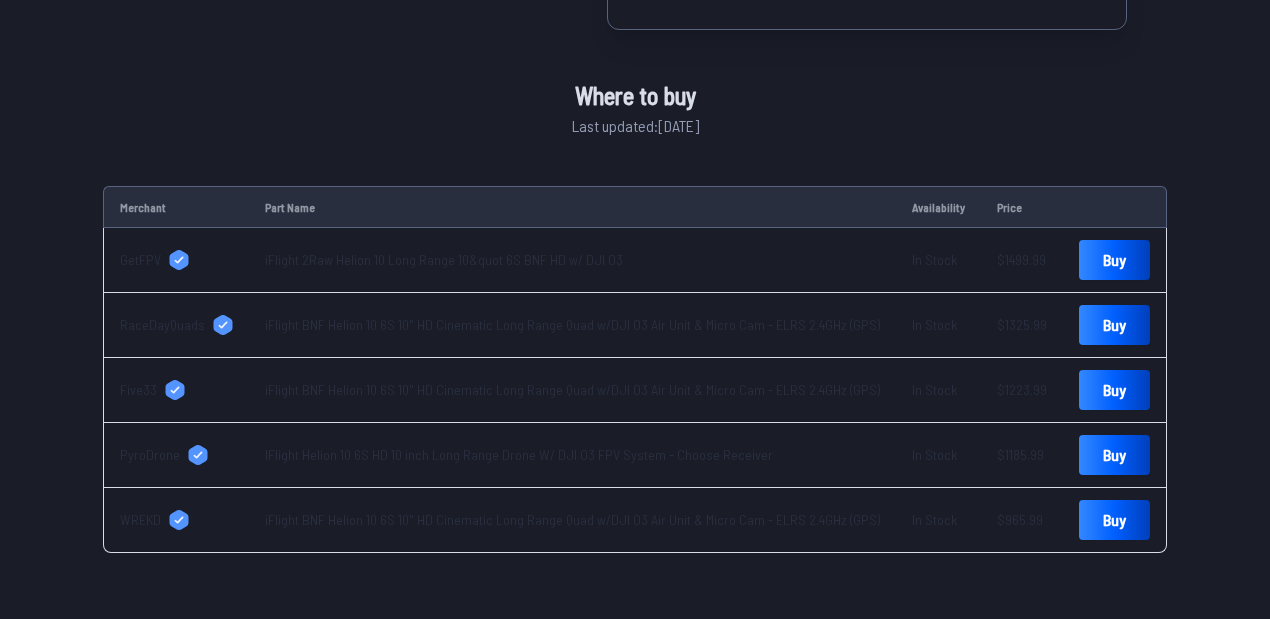 scroll, scrollTop: 733, scrollLeft: 0, axis: vertical 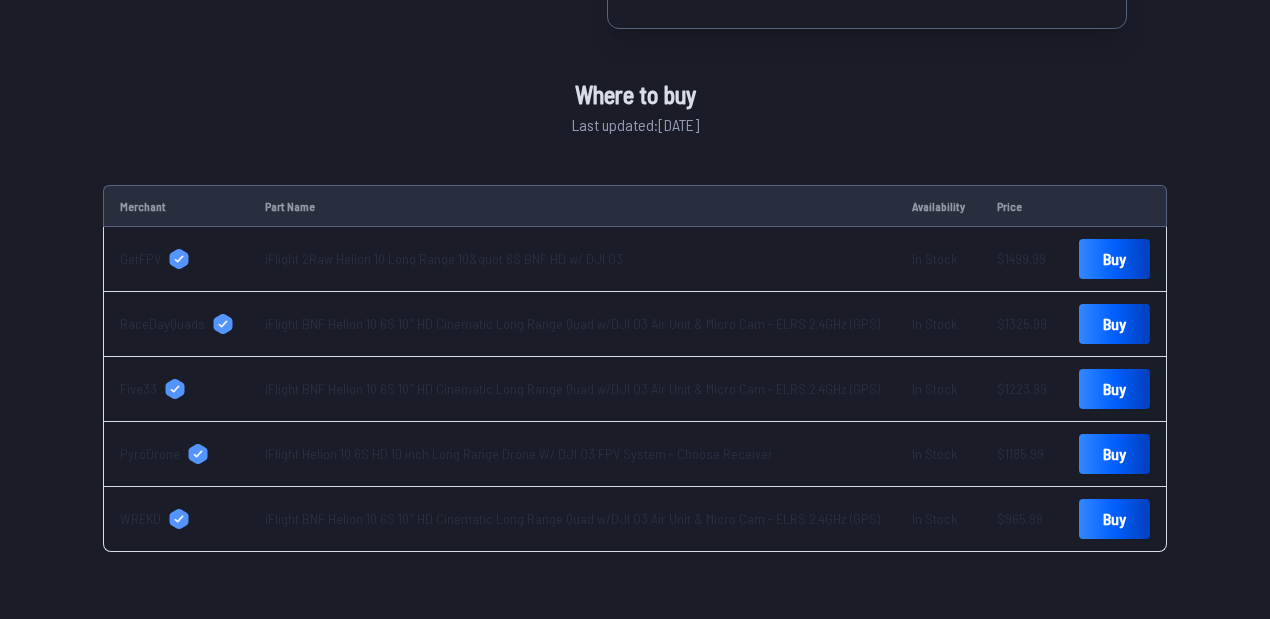 click on "iFlight 2Raw Helion 10 Long Range 10&quot 6S BNF HD w/ DJI O3" at bounding box center (444, 258) 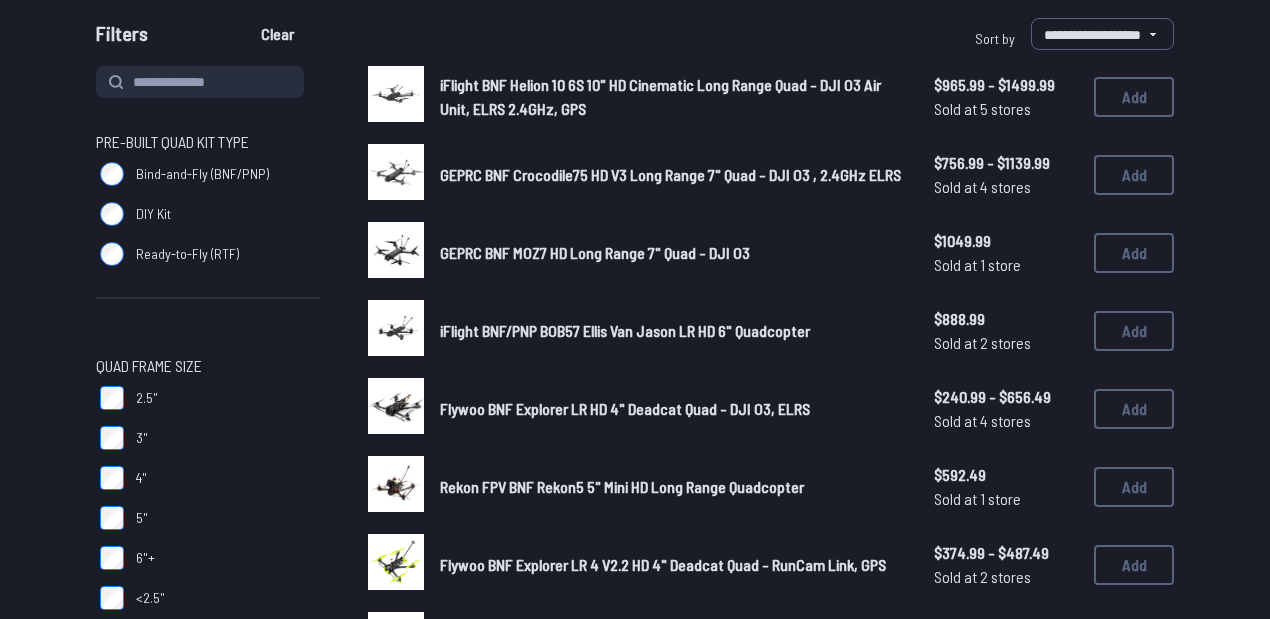 scroll, scrollTop: 200, scrollLeft: 0, axis: vertical 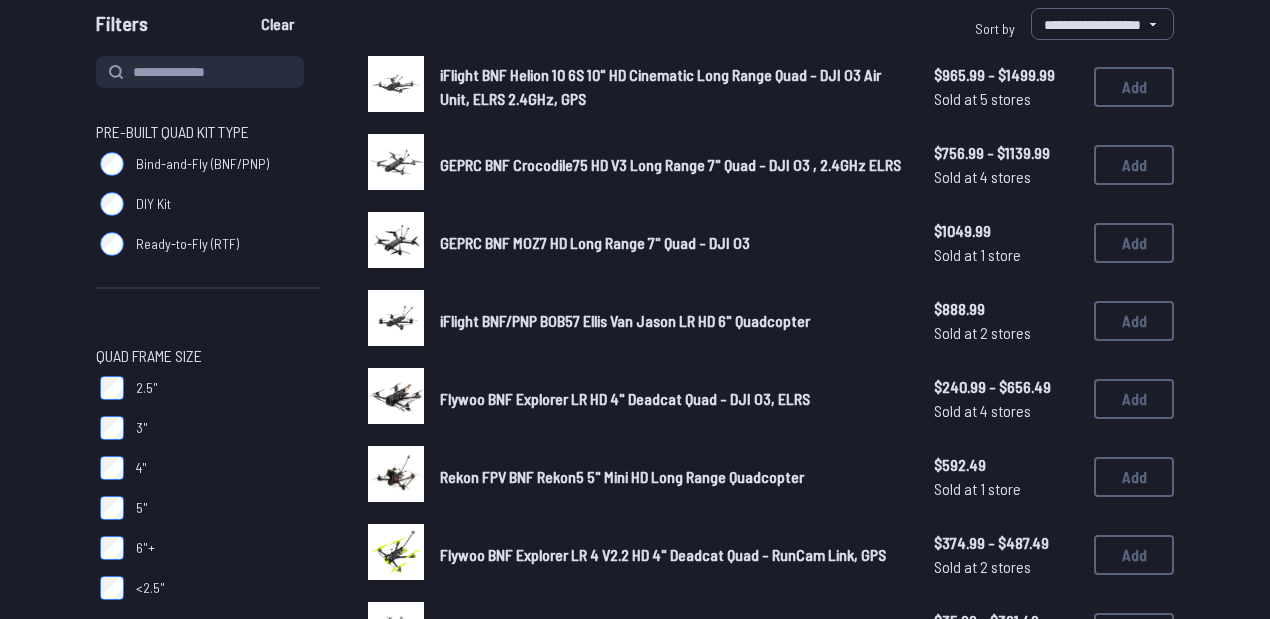 drag, startPoint x: 198, startPoint y: 264, endPoint x: 206, endPoint y: 271, distance: 10.630146 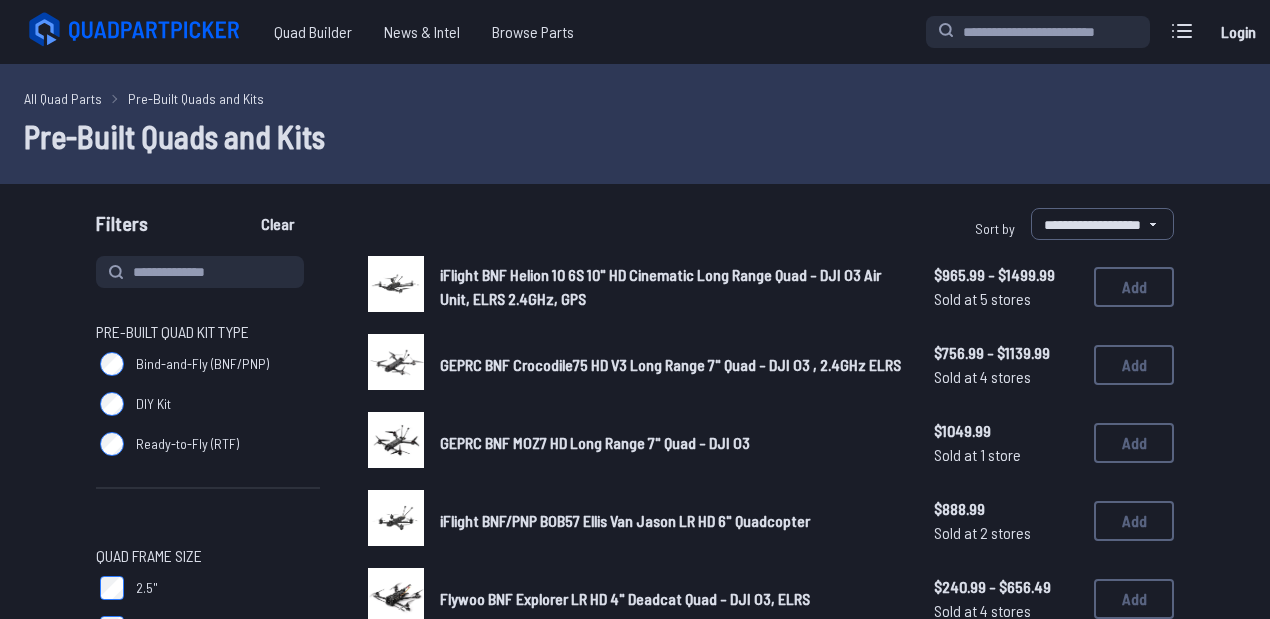 select on "******" 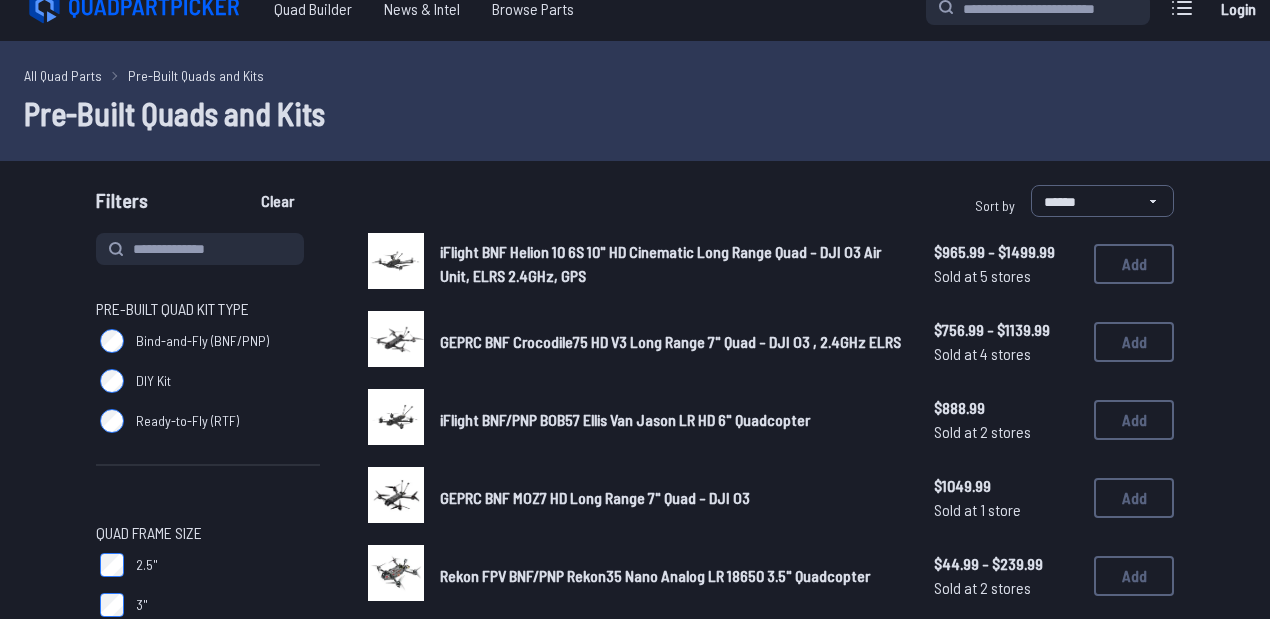 scroll, scrollTop: 0, scrollLeft: 0, axis: both 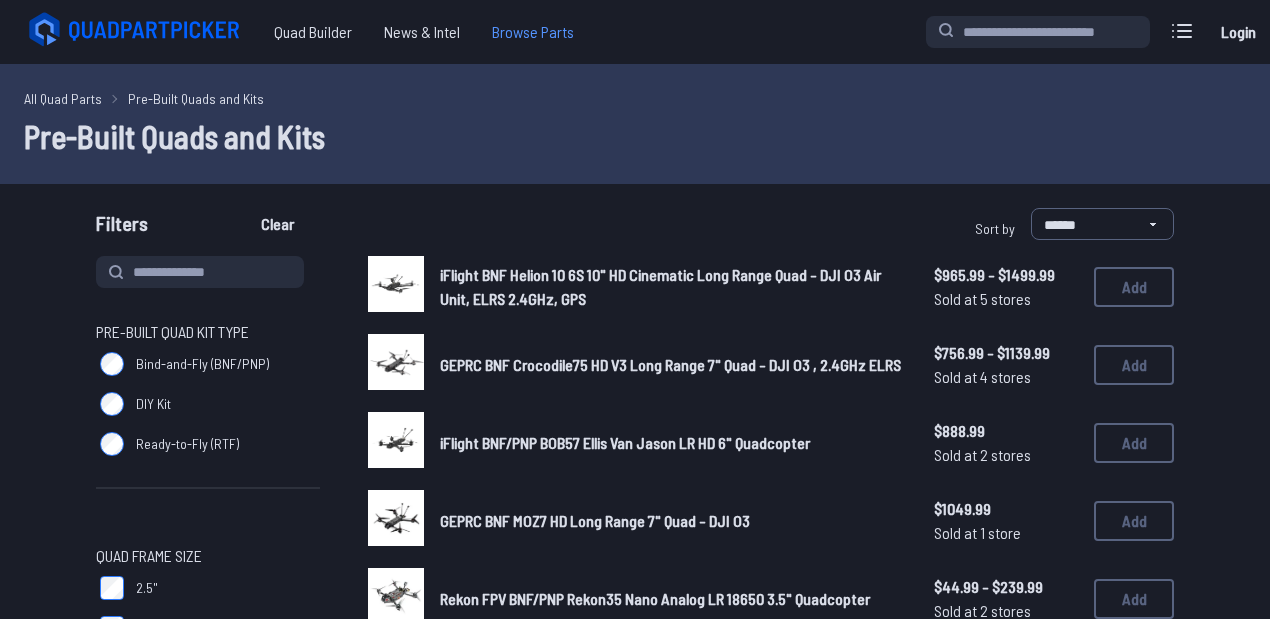 click on "Browse Parts" at bounding box center [533, 32] 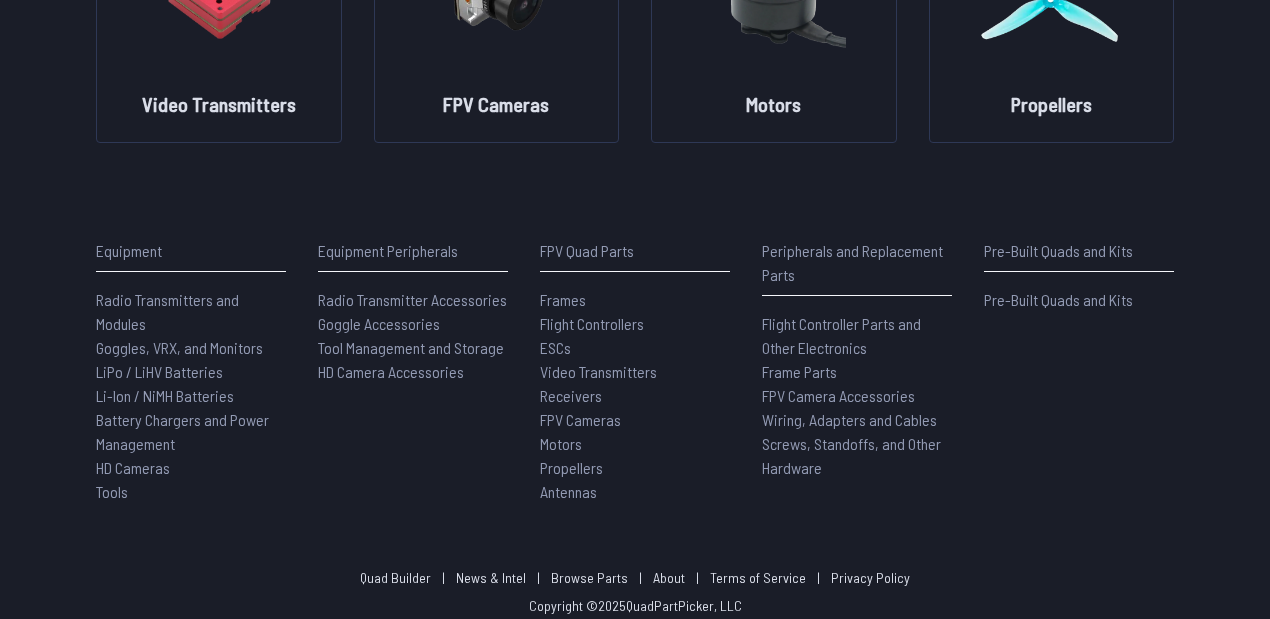 scroll, scrollTop: 616, scrollLeft: 0, axis: vertical 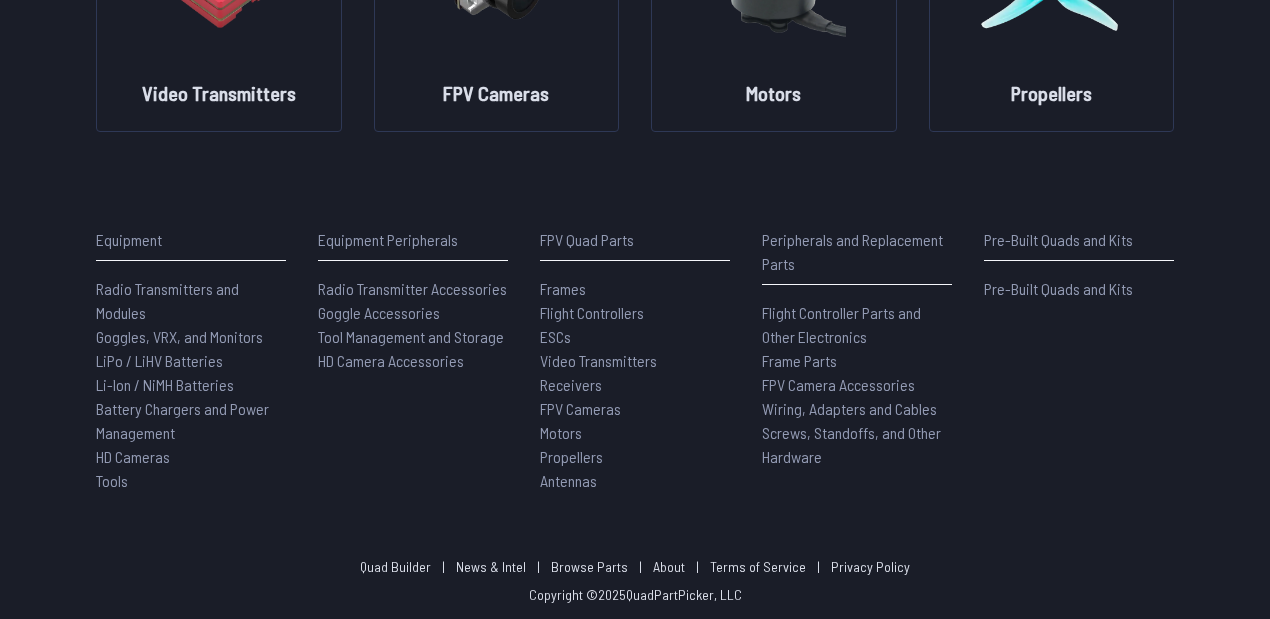 click on "Pre-Built Quads and Kits" at bounding box center (1058, 288) 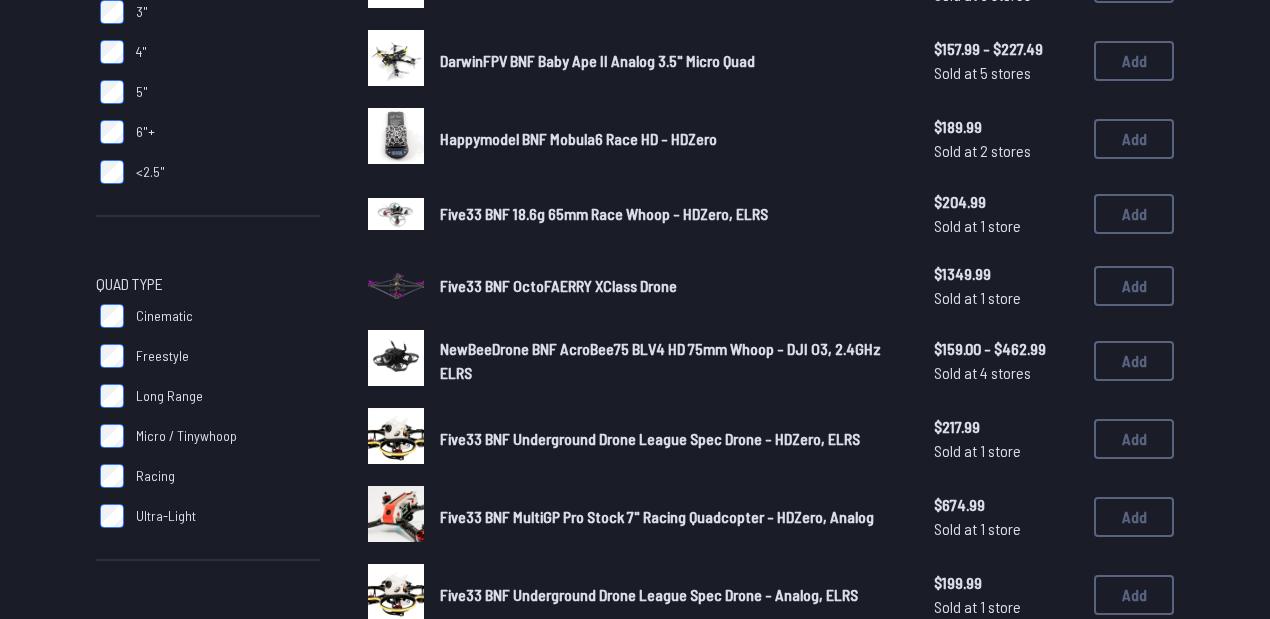 scroll, scrollTop: 0, scrollLeft: 0, axis: both 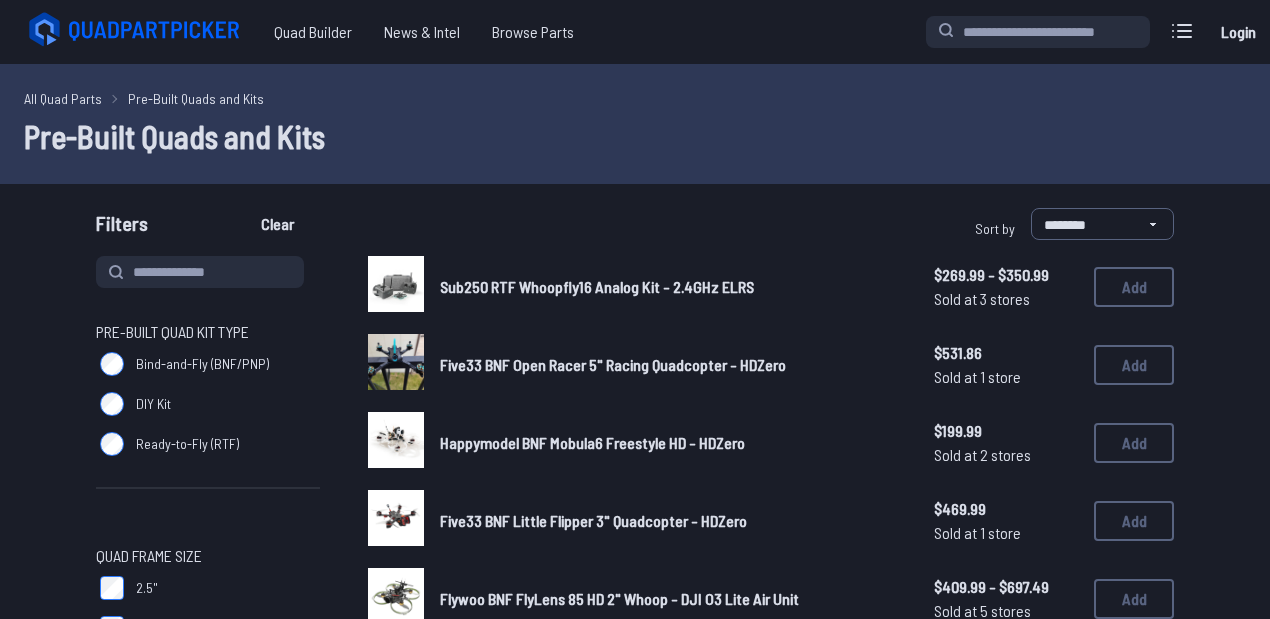 click on "**********" at bounding box center (1072, 228) 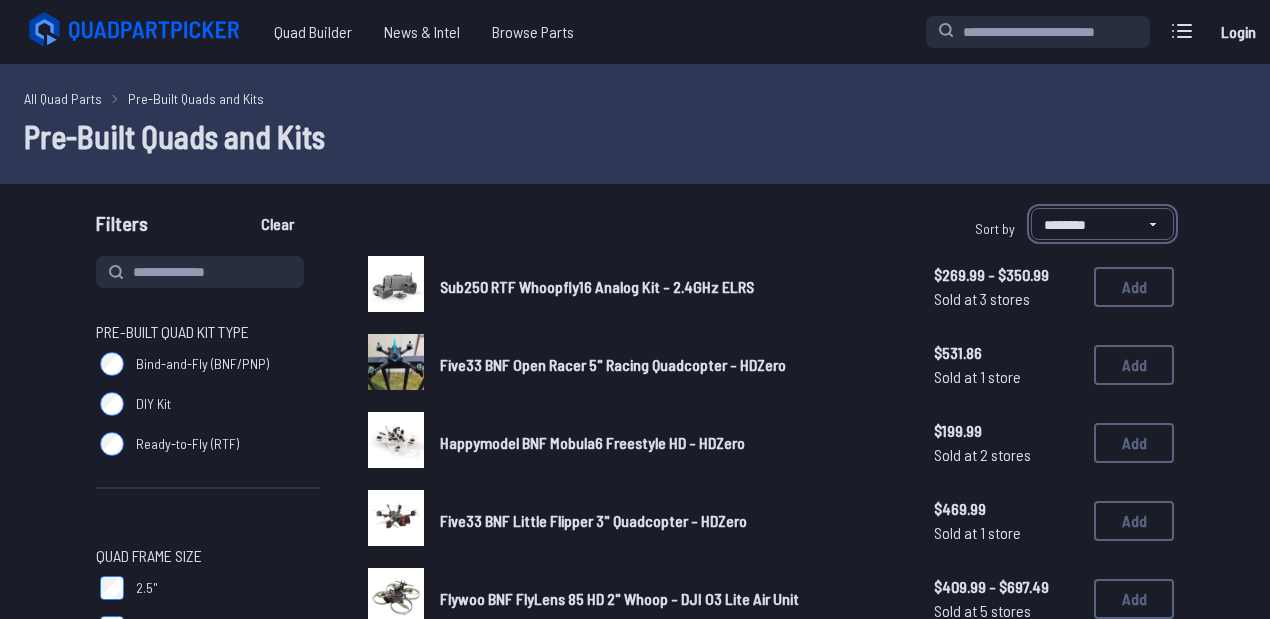 click on "**********" at bounding box center [1102, 224] 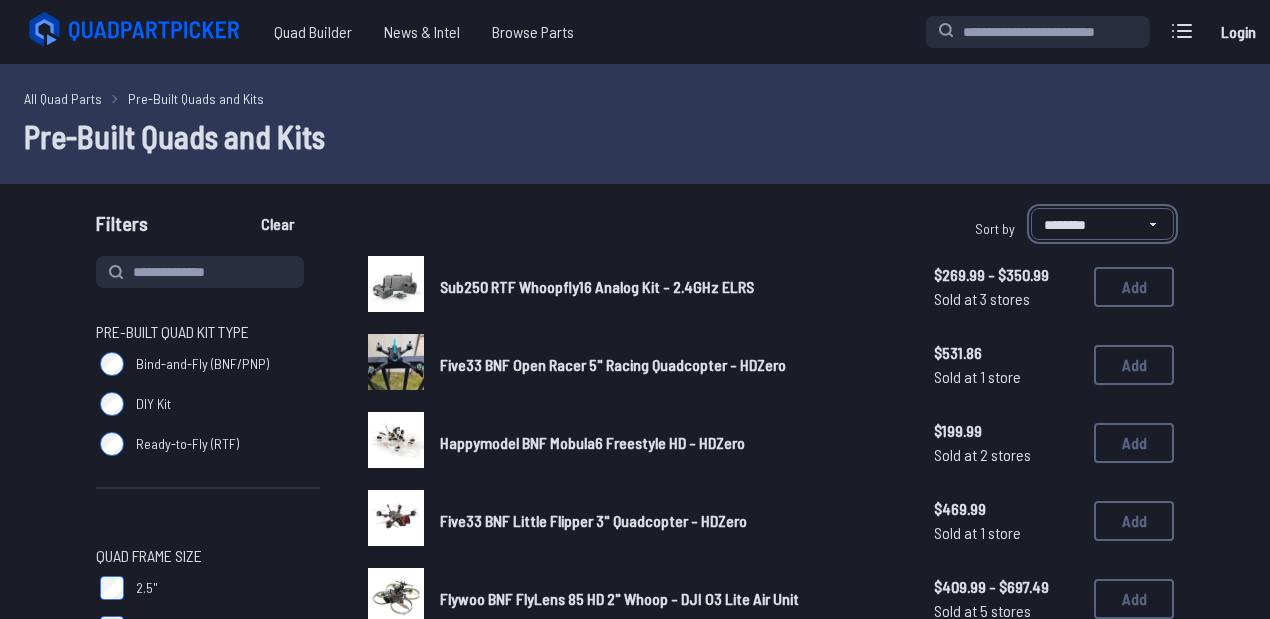 select on "**********" 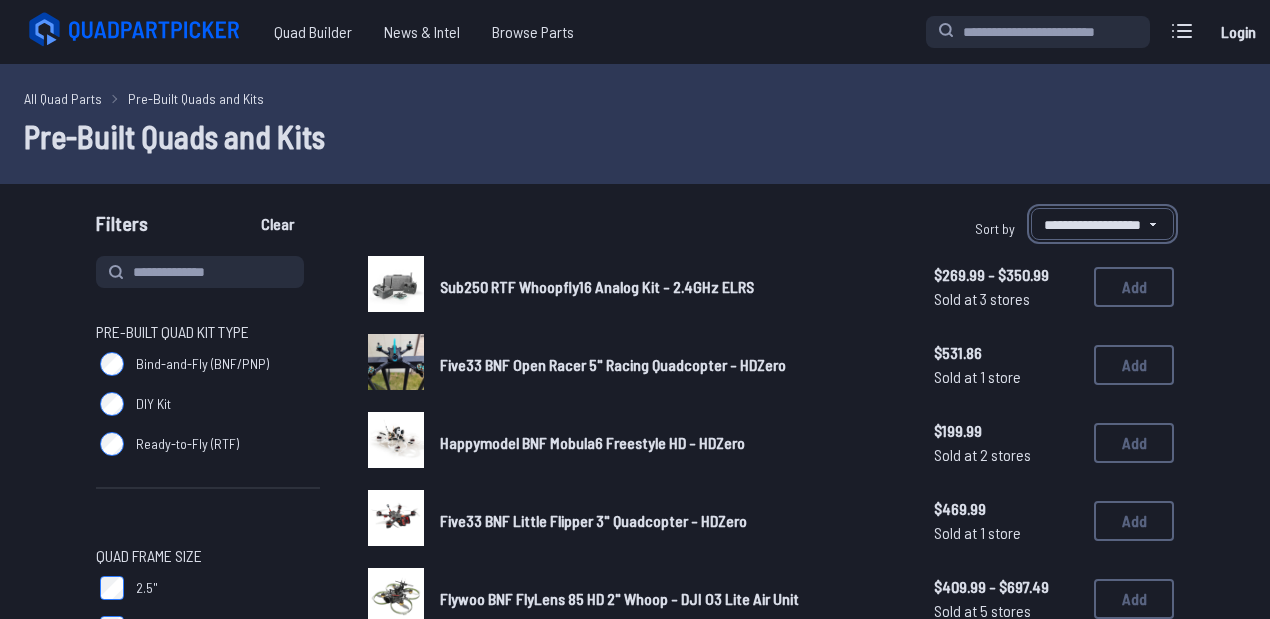 click on "**********" at bounding box center [1102, 224] 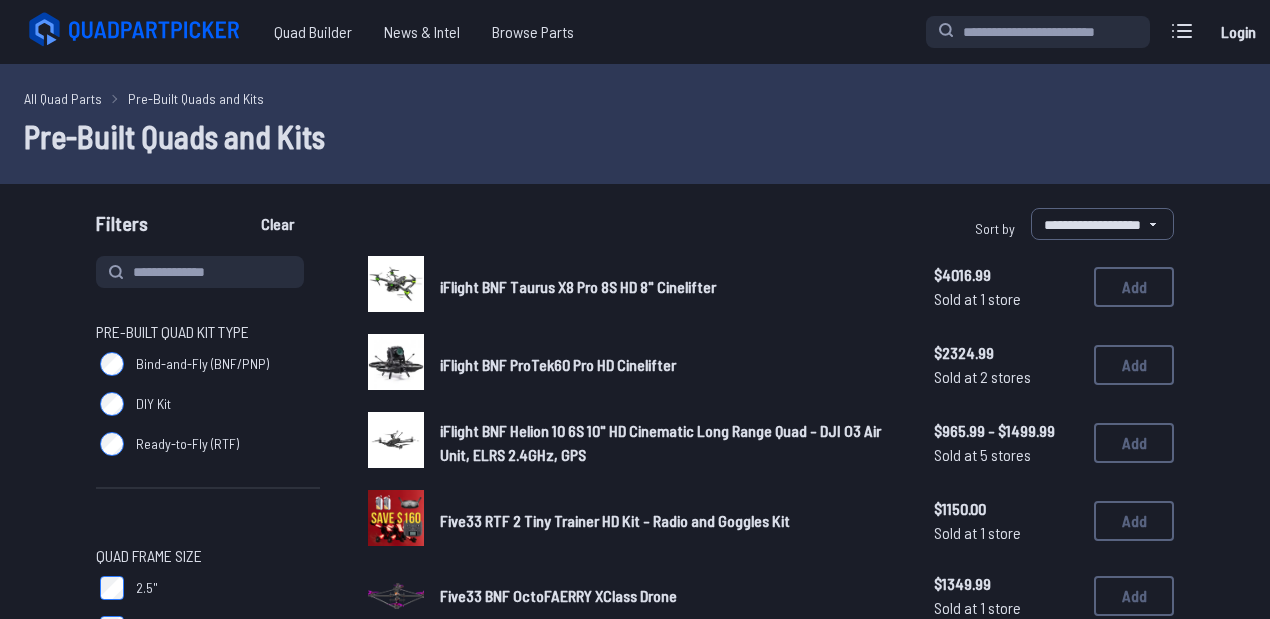 click on "iFlight BNF Taurus X8 Pro 8S HD 8" Cinelifter" at bounding box center [578, 286] 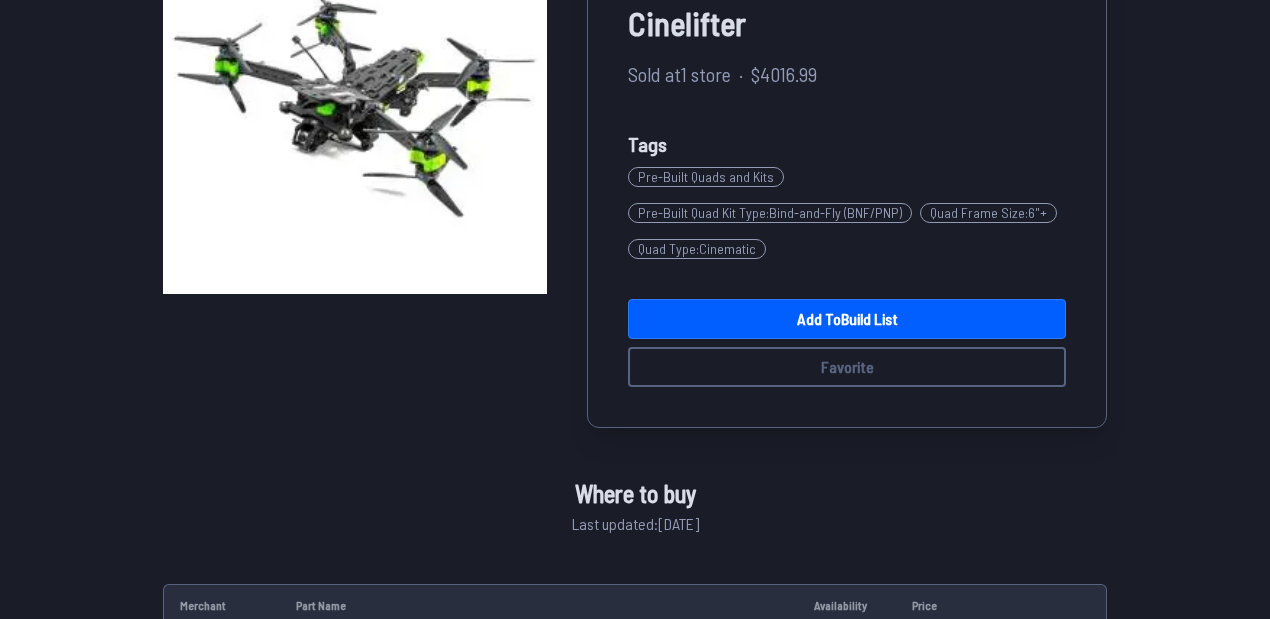 scroll, scrollTop: 466, scrollLeft: 0, axis: vertical 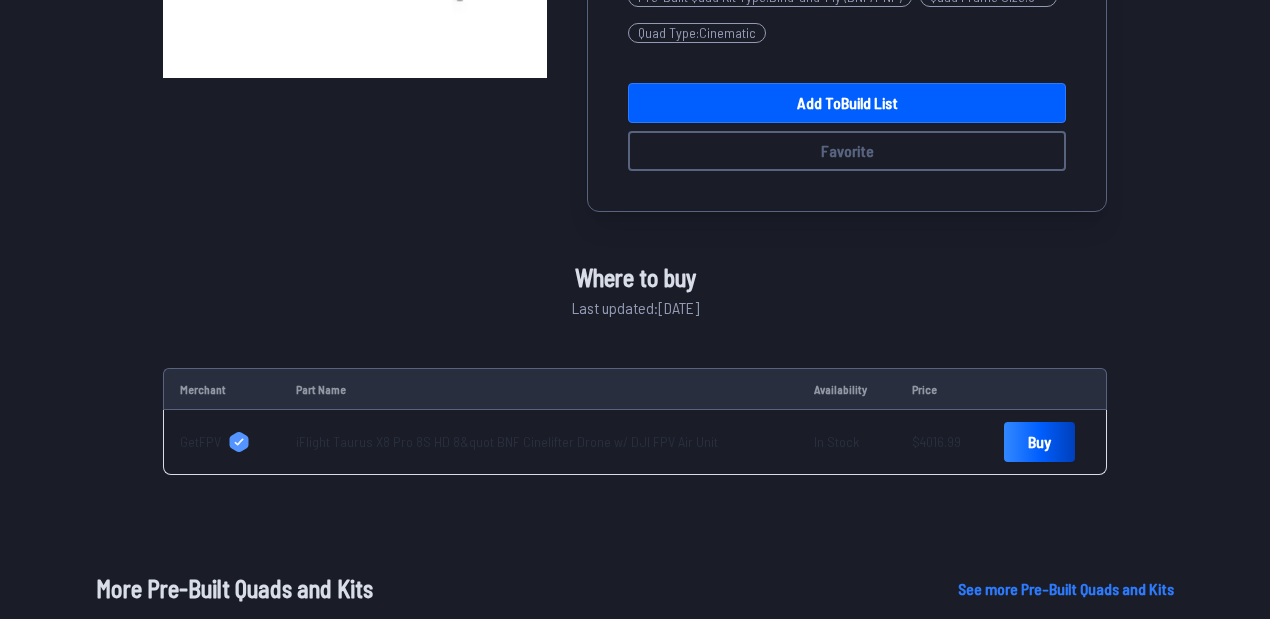 click on "iFlight Taurus X8 Pro 8S HD 8&quot BNF Cinelifter Drone w/ DJI FPV Air Unit" at bounding box center (507, 441) 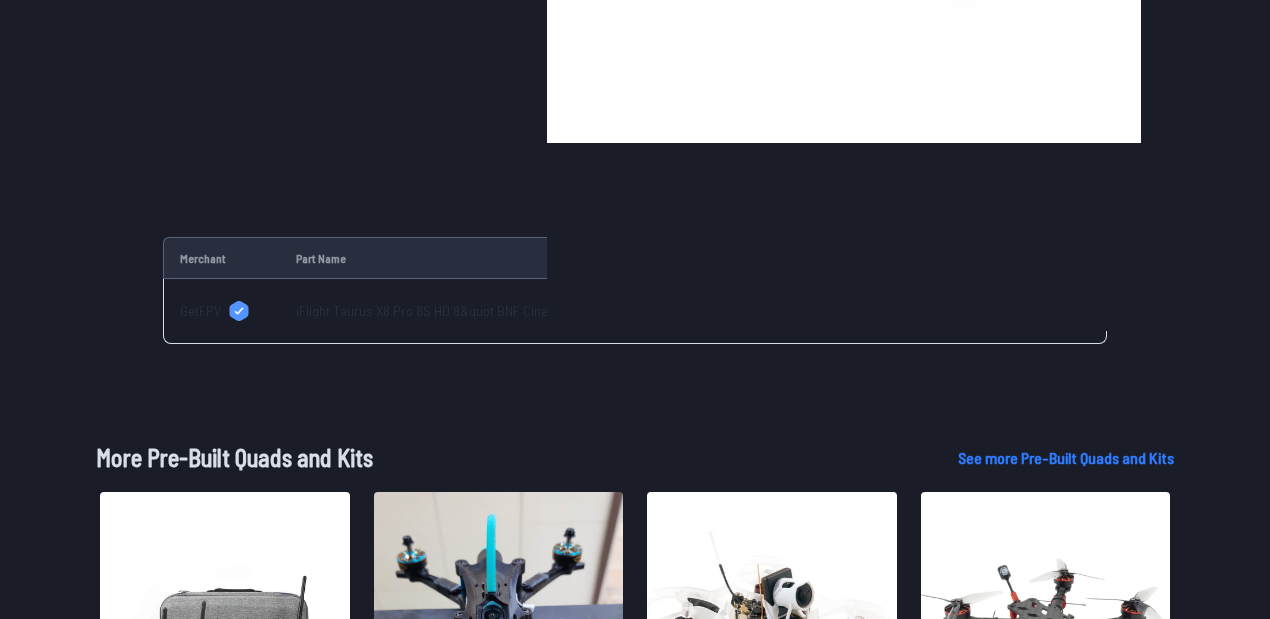 scroll, scrollTop: 600, scrollLeft: 0, axis: vertical 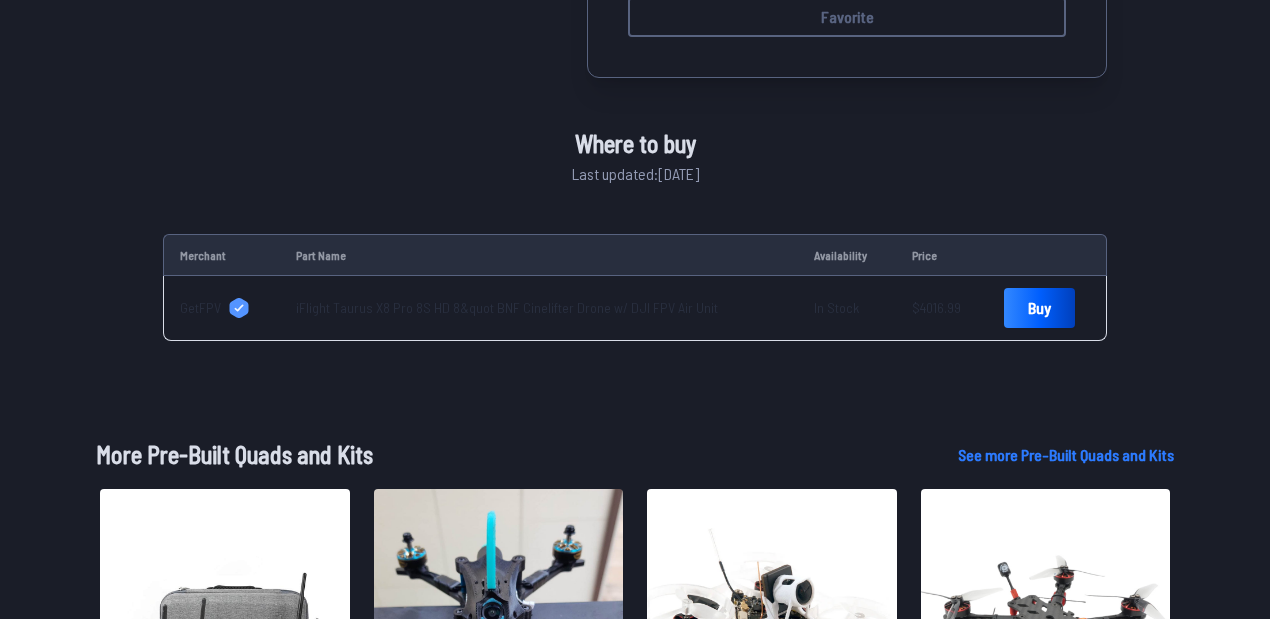 click on "iFlight Taurus X8 Pro 8S HD 8&quot BNF Cinelifter Drone w/ DJI FPV Air Unit" at bounding box center (507, 307) 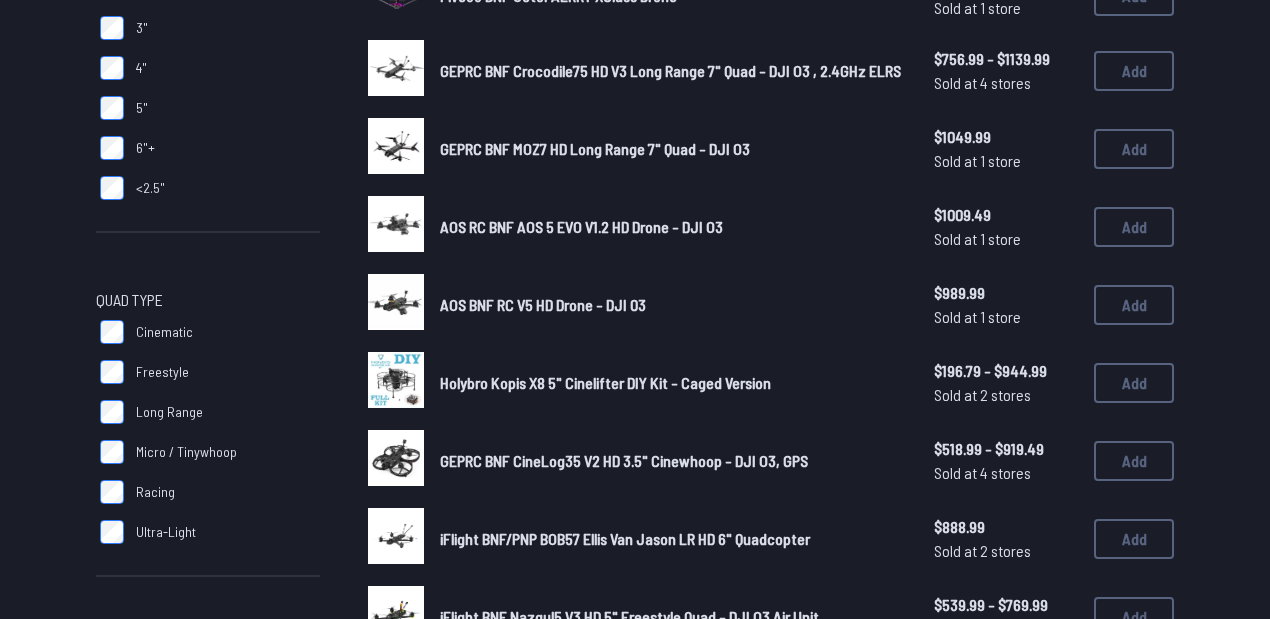 scroll, scrollTop: 0, scrollLeft: 0, axis: both 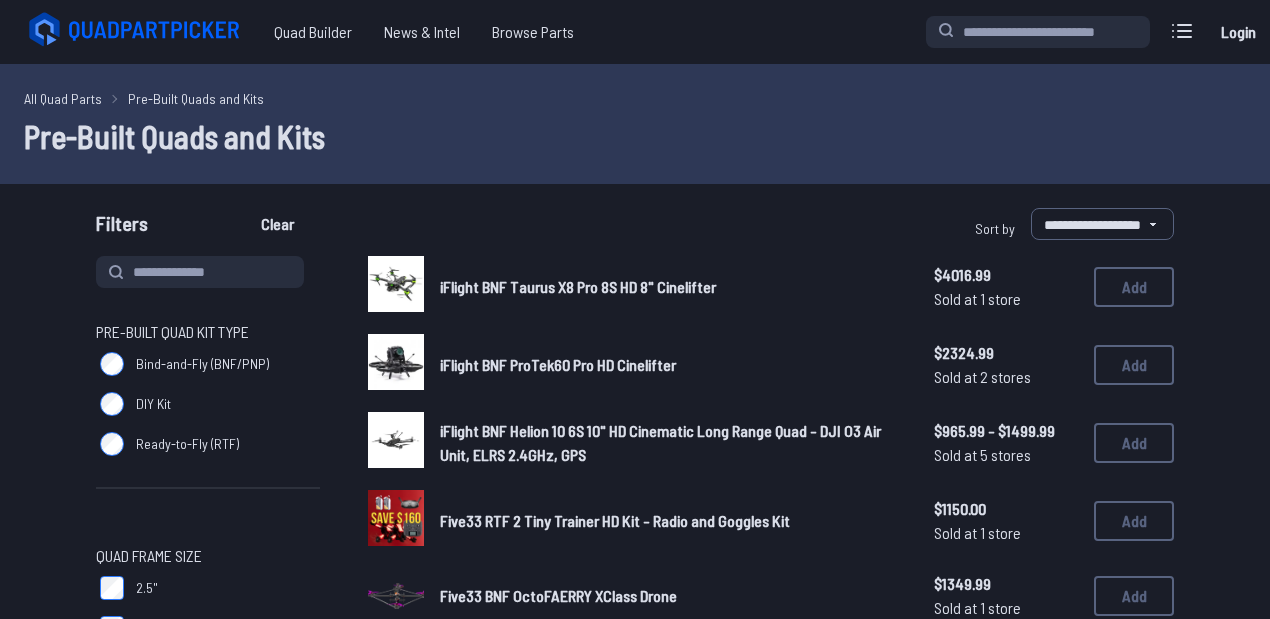 click on "iFlight BNF ProTek60 Pro HD Cinelifter" at bounding box center (558, 364) 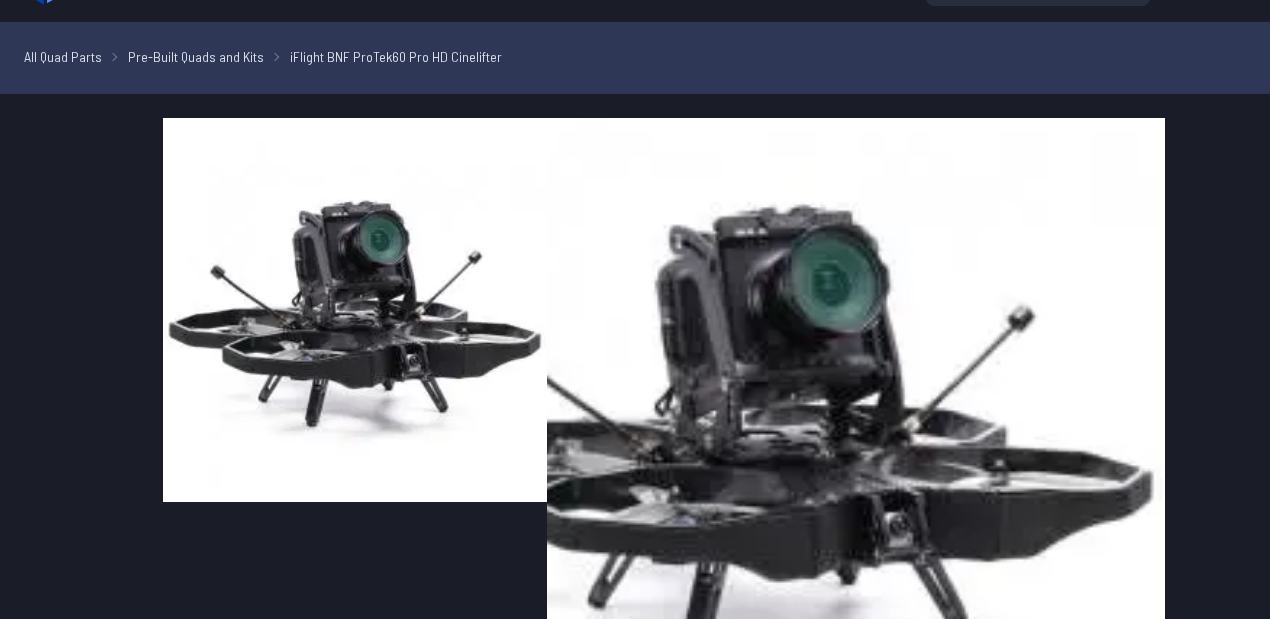 scroll, scrollTop: 66, scrollLeft: 0, axis: vertical 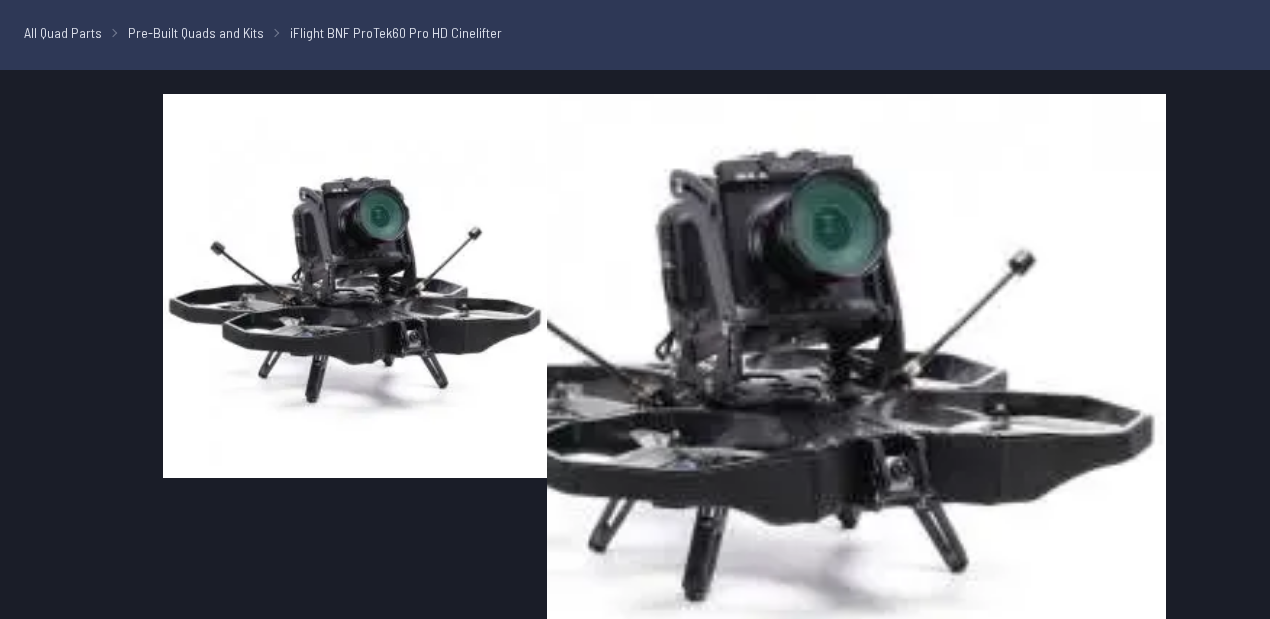select on "**********" 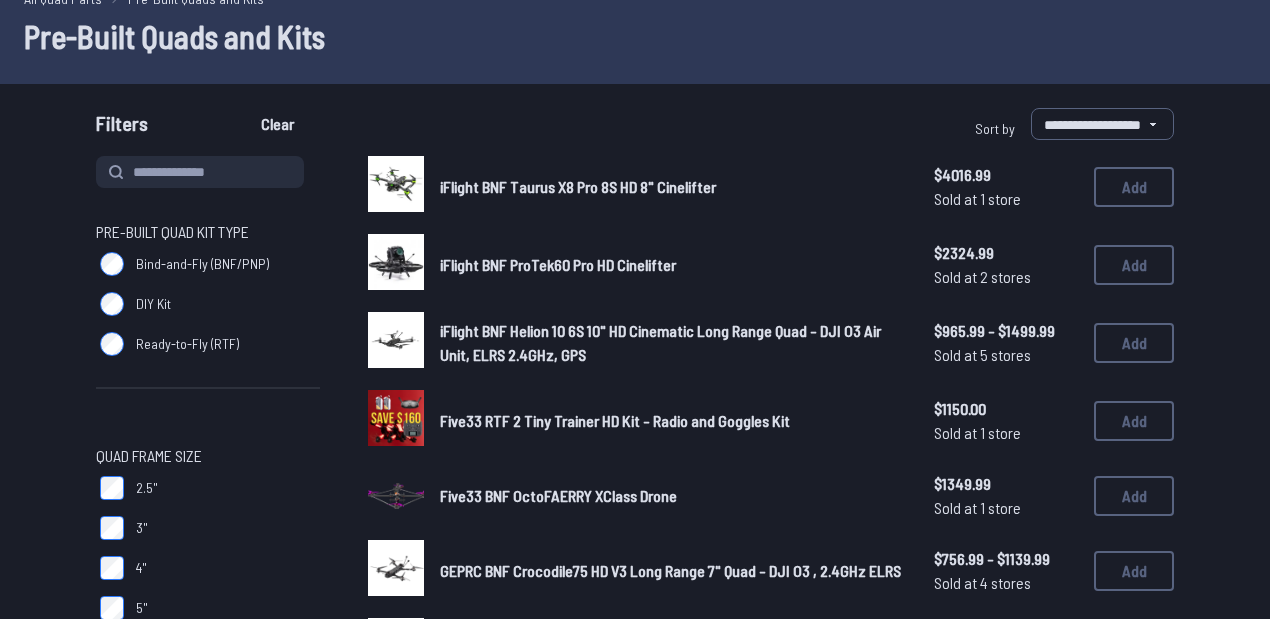 scroll, scrollTop: 133, scrollLeft: 0, axis: vertical 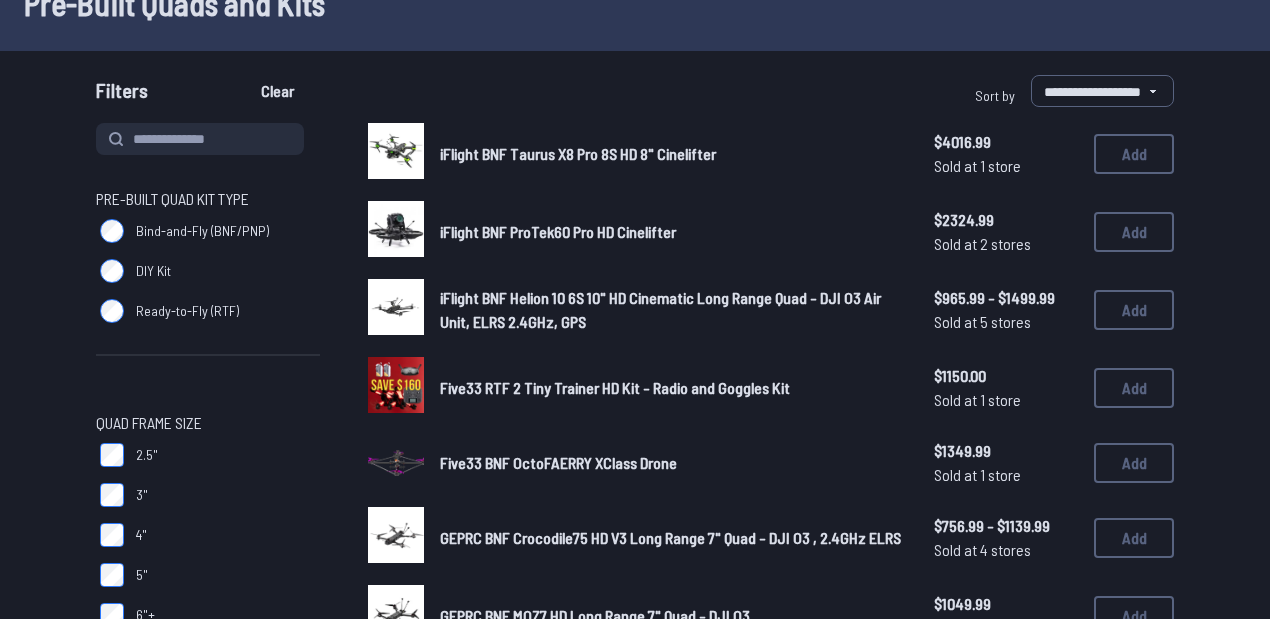 click on "iFlight BNF Helion 10 6S 10" HD Cinematic Long Range Quad - DJI O3 Air Unit, ELRS 2.4GHz, GPS" at bounding box center [660, 309] 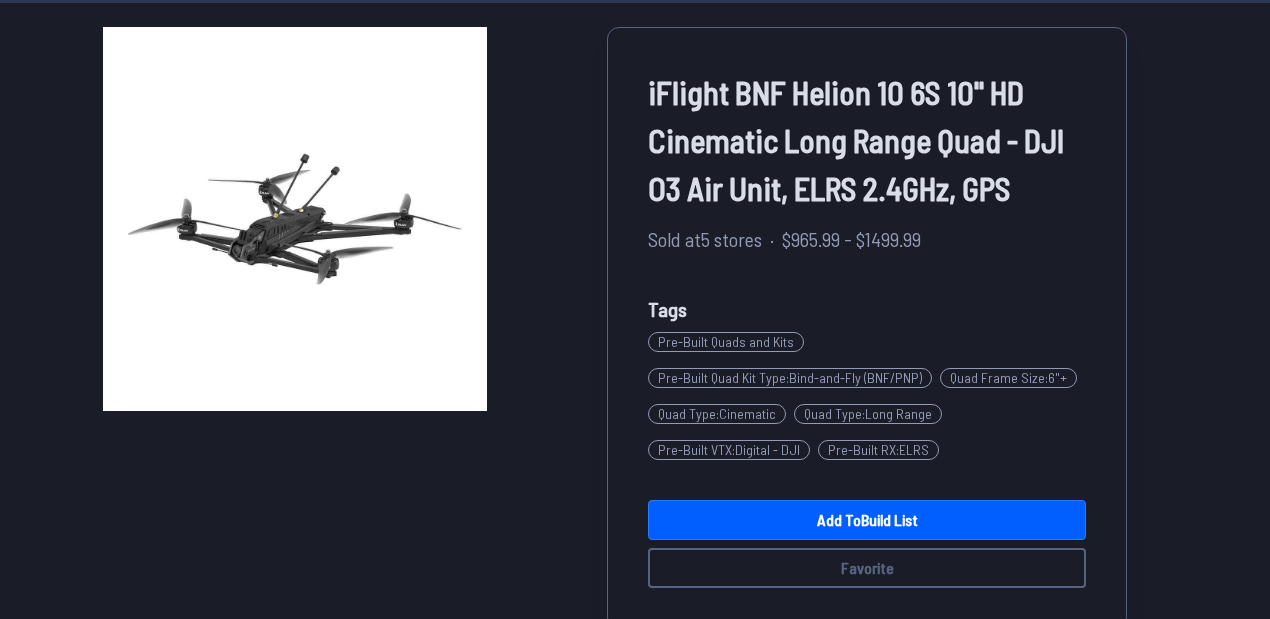 scroll, scrollTop: 0, scrollLeft: 0, axis: both 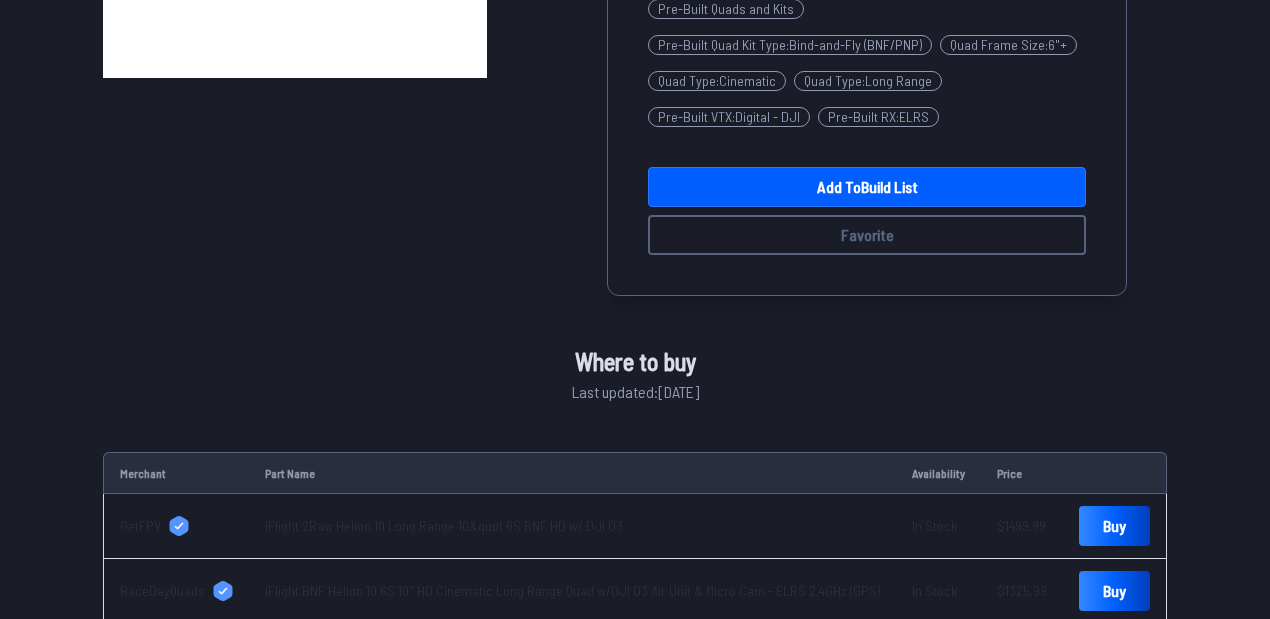 select on "**********" 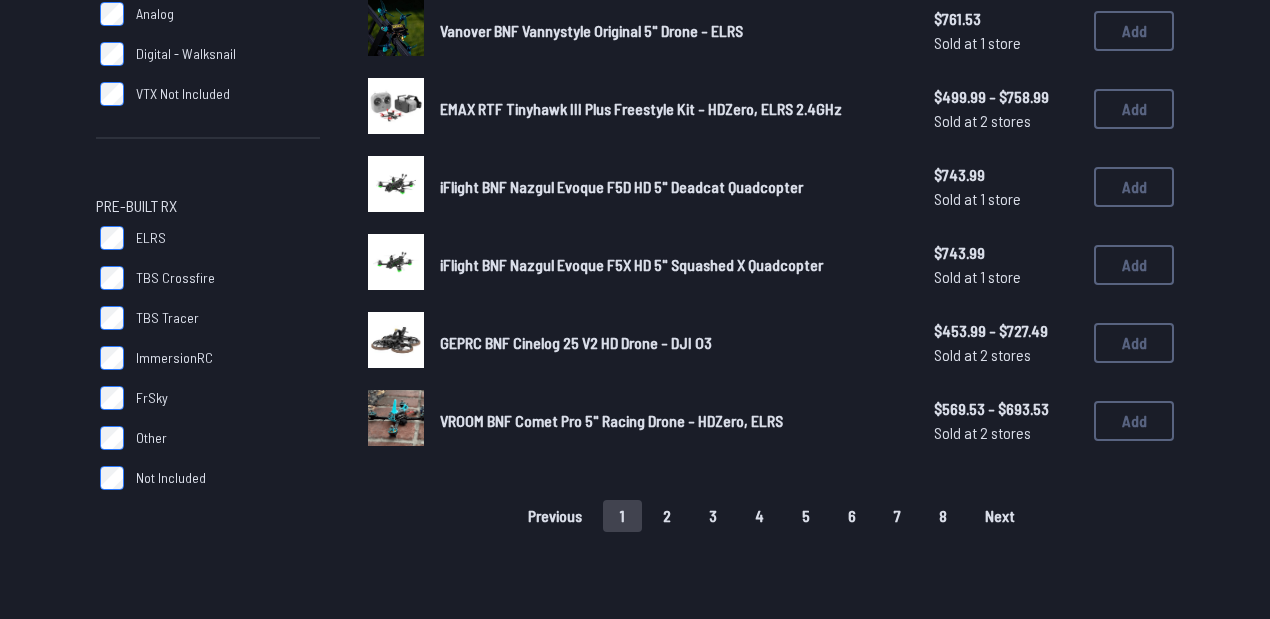 scroll, scrollTop: 1333, scrollLeft: 0, axis: vertical 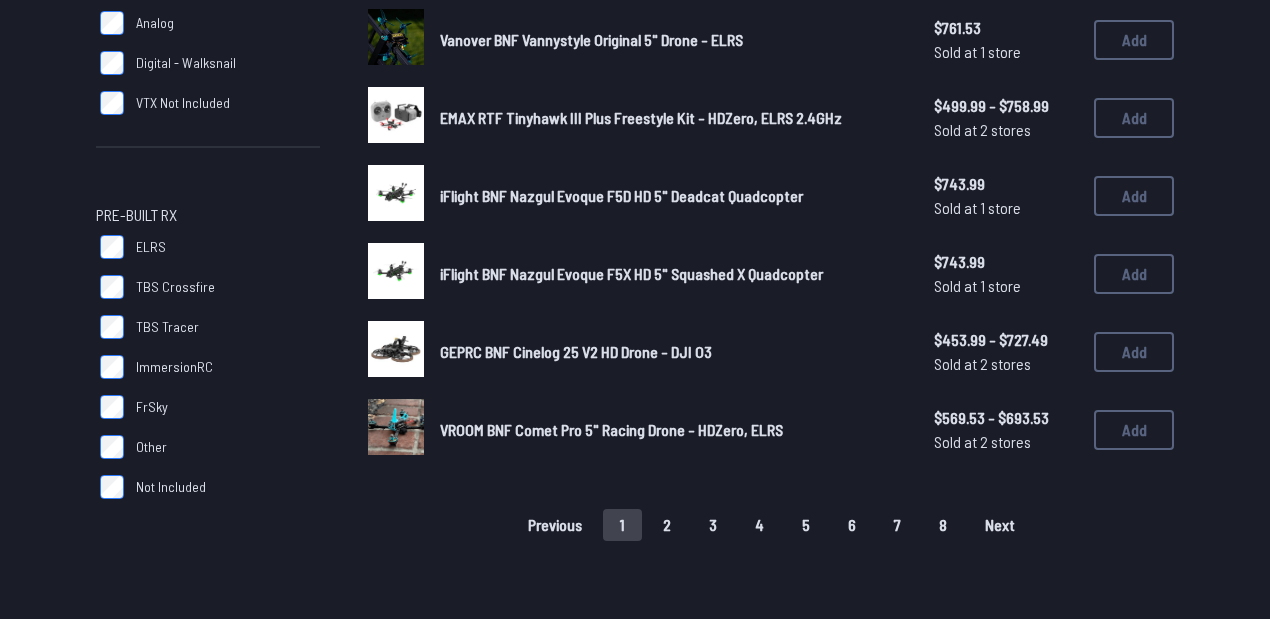 click on "Pre-Built RX" at bounding box center [136, 215] 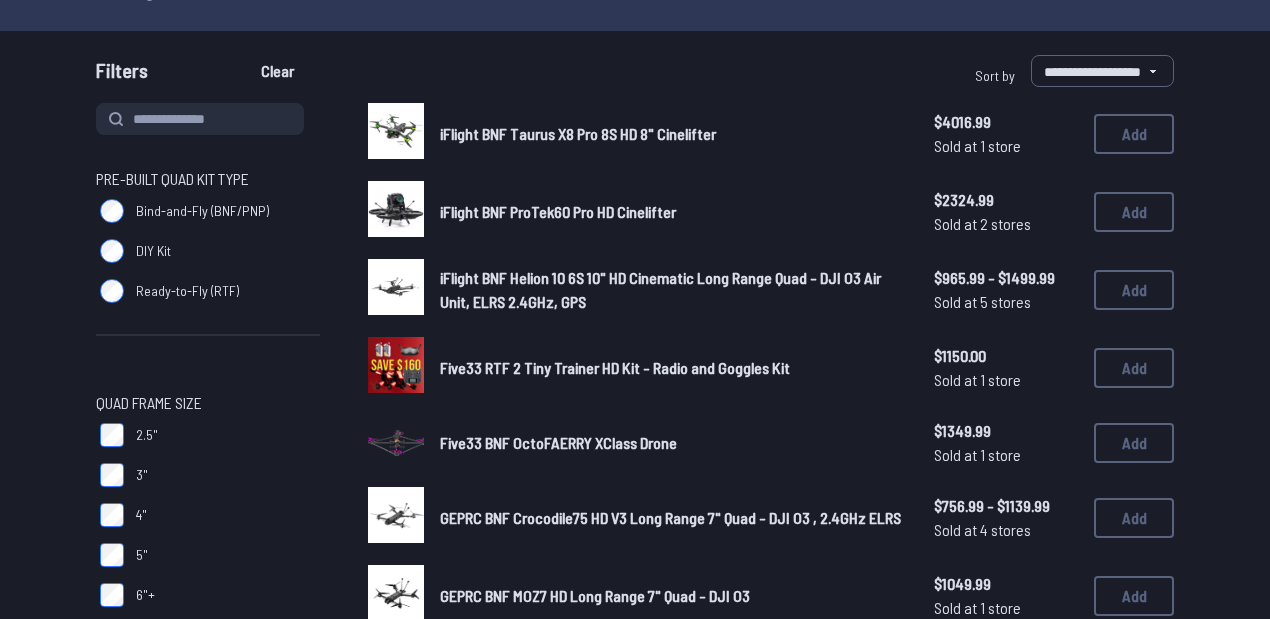 scroll, scrollTop: 0, scrollLeft: 0, axis: both 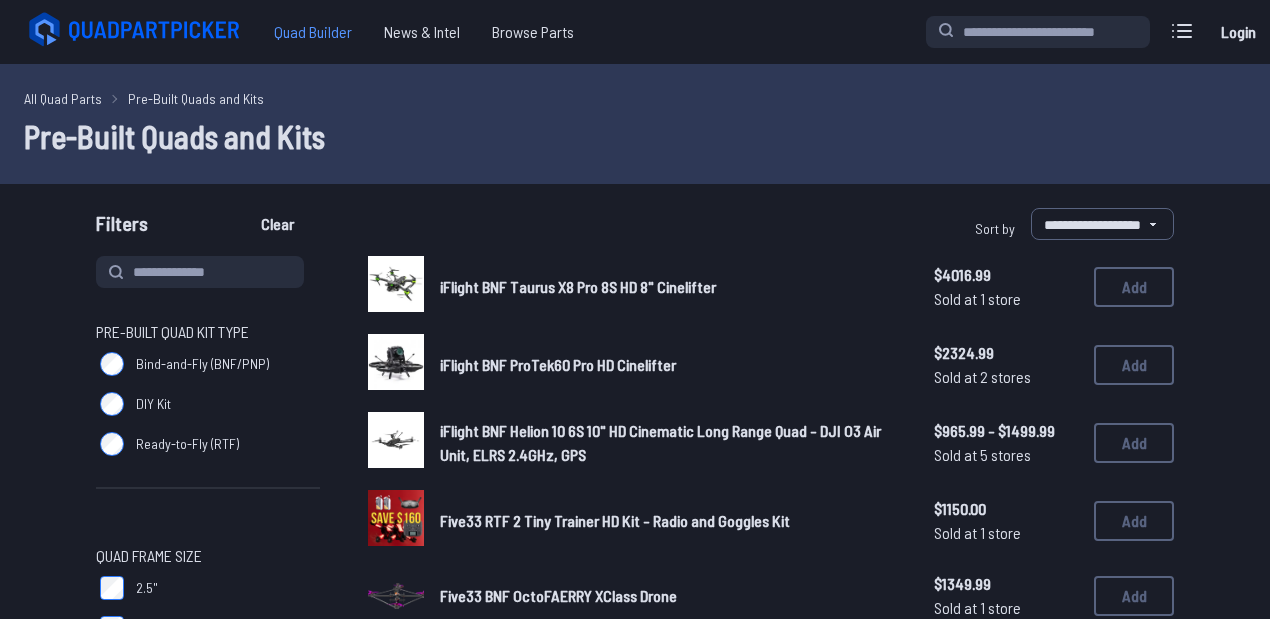 click on "Quad Builder" at bounding box center (313, 32) 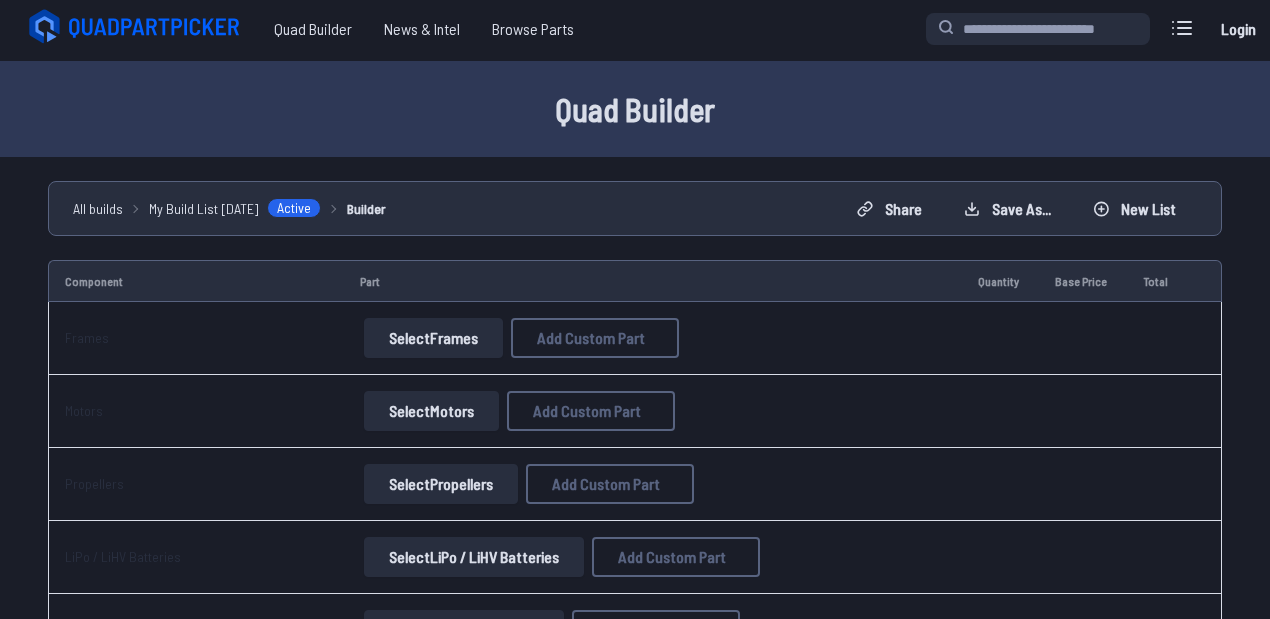 scroll, scrollTop: 0, scrollLeft: 0, axis: both 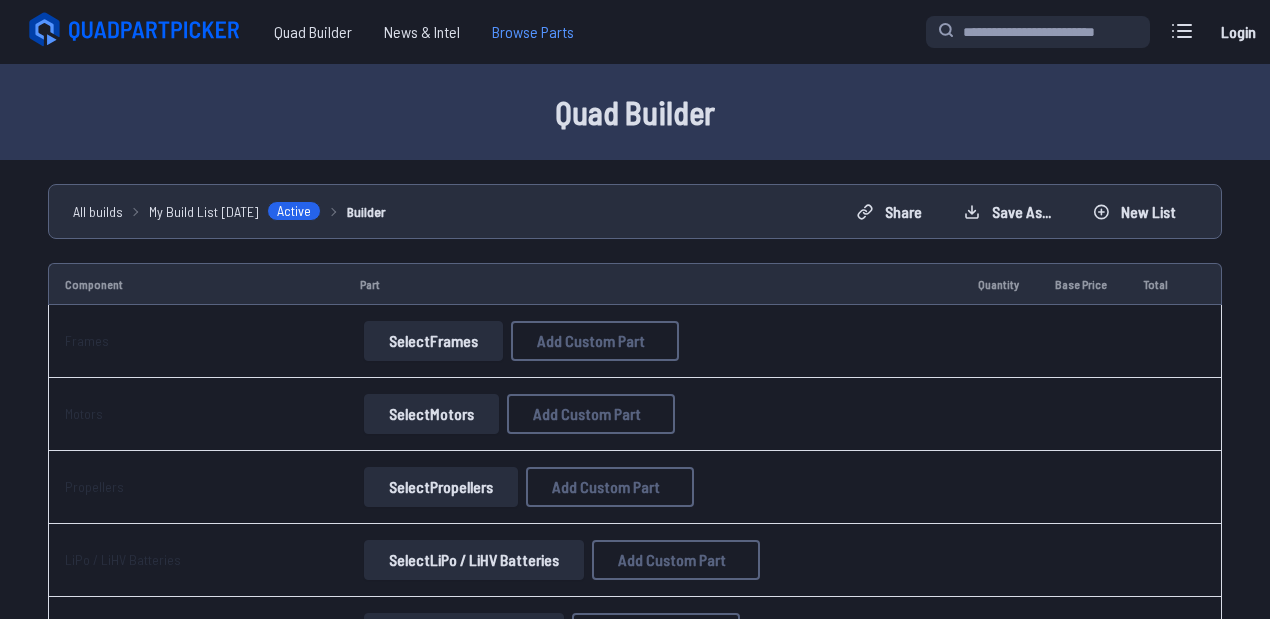 click on "Browse Parts" at bounding box center (533, 32) 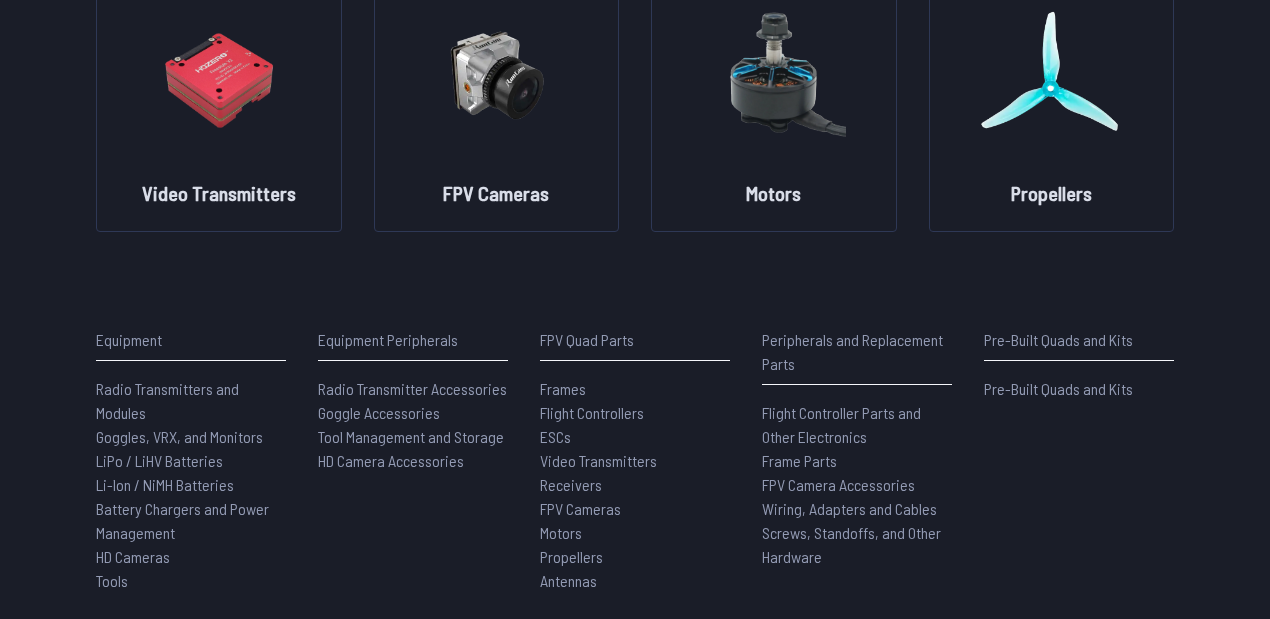 scroll, scrollTop: 616, scrollLeft: 0, axis: vertical 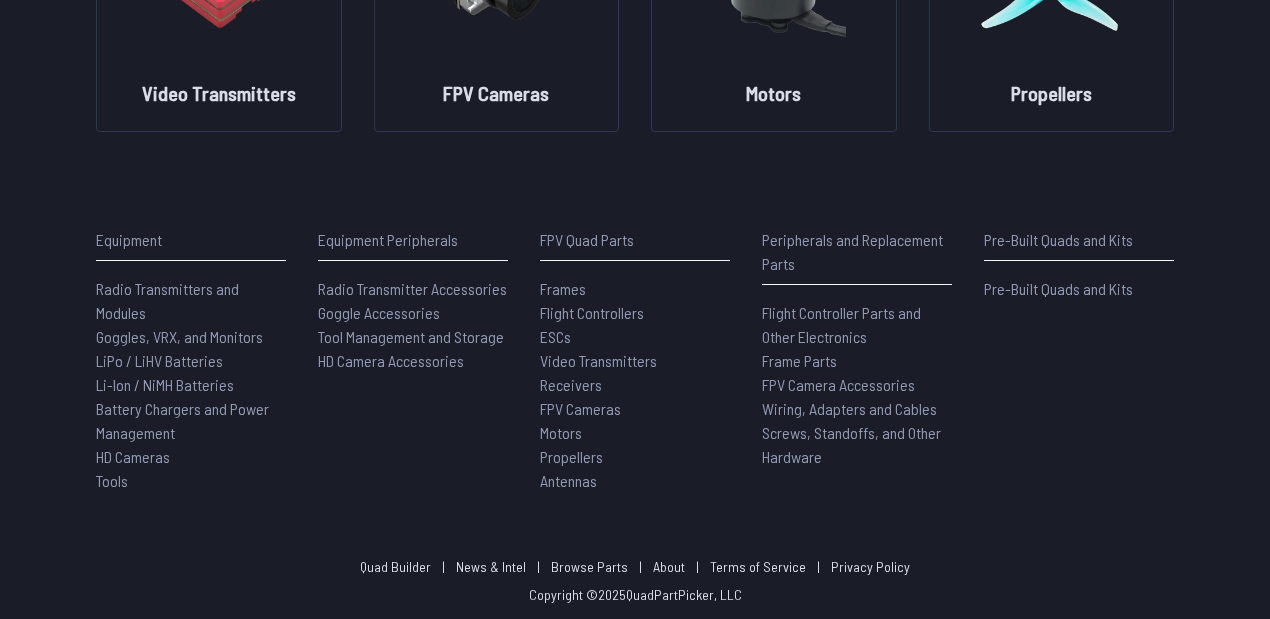 click on "Pre-Built Quads and Kits" at bounding box center [1058, 288] 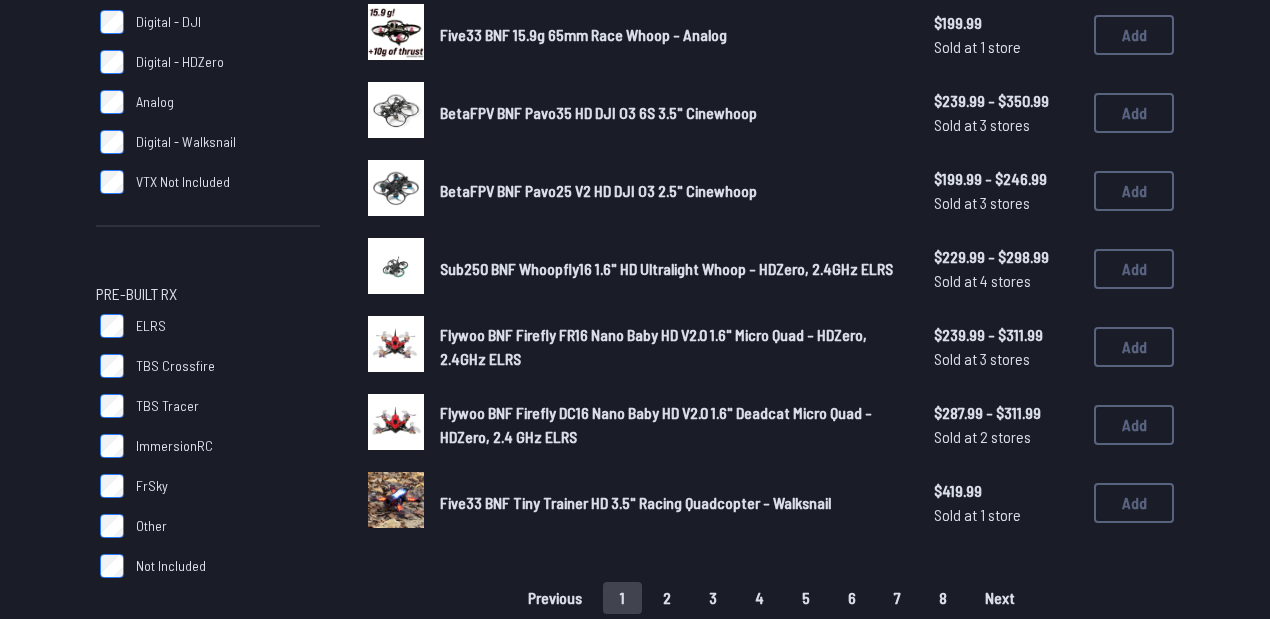 scroll, scrollTop: 1266, scrollLeft: 0, axis: vertical 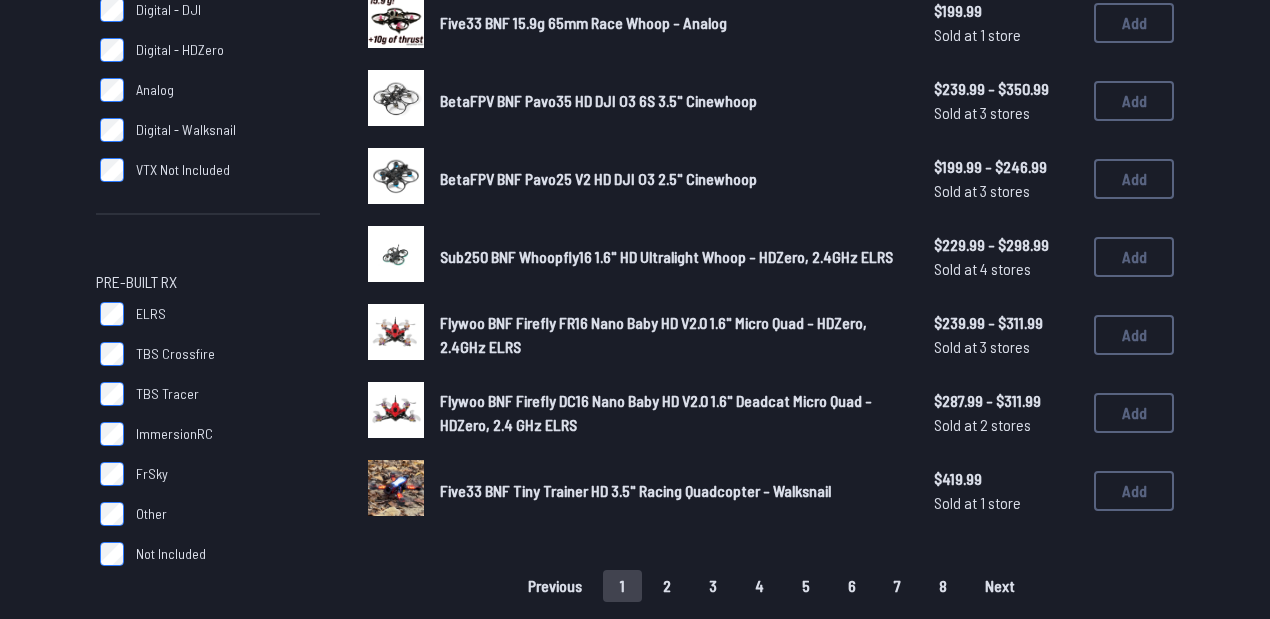 click on "2" at bounding box center [667, 586] 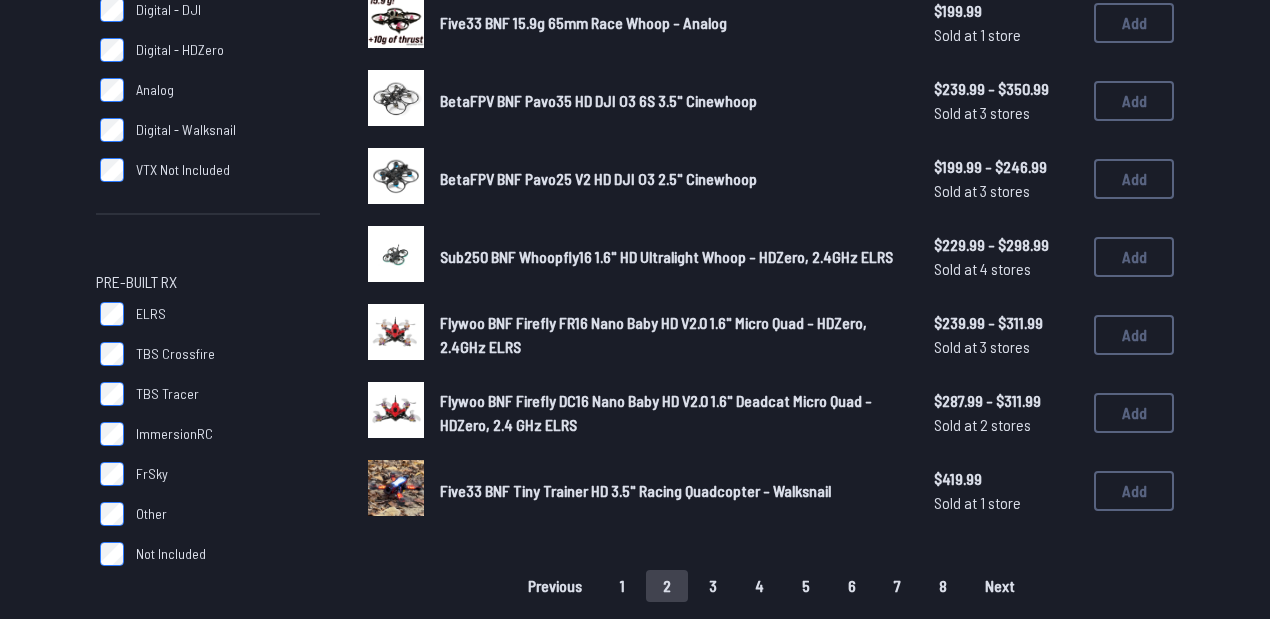click on "Sub250 RTF Whoopfly16 Analog Kit - 2.4GHz ELRS $269.99 - $350.99 Sold at 3 stores $269.99 - $350.99 Sold at 3 stores Add Five33 BNF Open Racer 5" Racing Quadcopter - HDZero $531.86 Sold at 1 store $531.86 Sold at 1 store Add Happymodel BNF Mobula6 Freestyle HD - HDZero $199.99 Sold at 2 stores $199.99 Sold at 2 stores Add Five33 BNF Little Flipper 3" Quadcopter - HDZero $469.99 Sold at 1 store $469.99 Sold at 1 store Add Flywoo BNF FlyLens 85 HD 2" Whoop - DJI O3 Lite Air Unit $409.99 - $697.49 Sold at 5 stores $409.99 - $697.49 Sold at 5 stores Add DarwinFPV BNF Baby Ape II Analog 3.5" Micro Quad $157.99 - $227.49 Sold at 5 stores $157.99 - $227.49 Sold at 5 stores Add Happymodel BNF Mobula6 Race HD - HDZero $189.99 Sold at 2 stores $189.99 Sold at 2 stores Add Five33 BNF 18.6g 65mm Race Whoop - HDZero, ELRS $204.99 Sold at 1 store $204.99 Sold at 1 store Add Five33 BNF OctoFAERRY XClass Drone $1349.99 Sold at 1 store $1349.99 Sold at 1 store Add $159.00 - $462.99 Sold at 4 stores $159.00 - $462.99 Add Add 1" at bounding box center [771, -204] 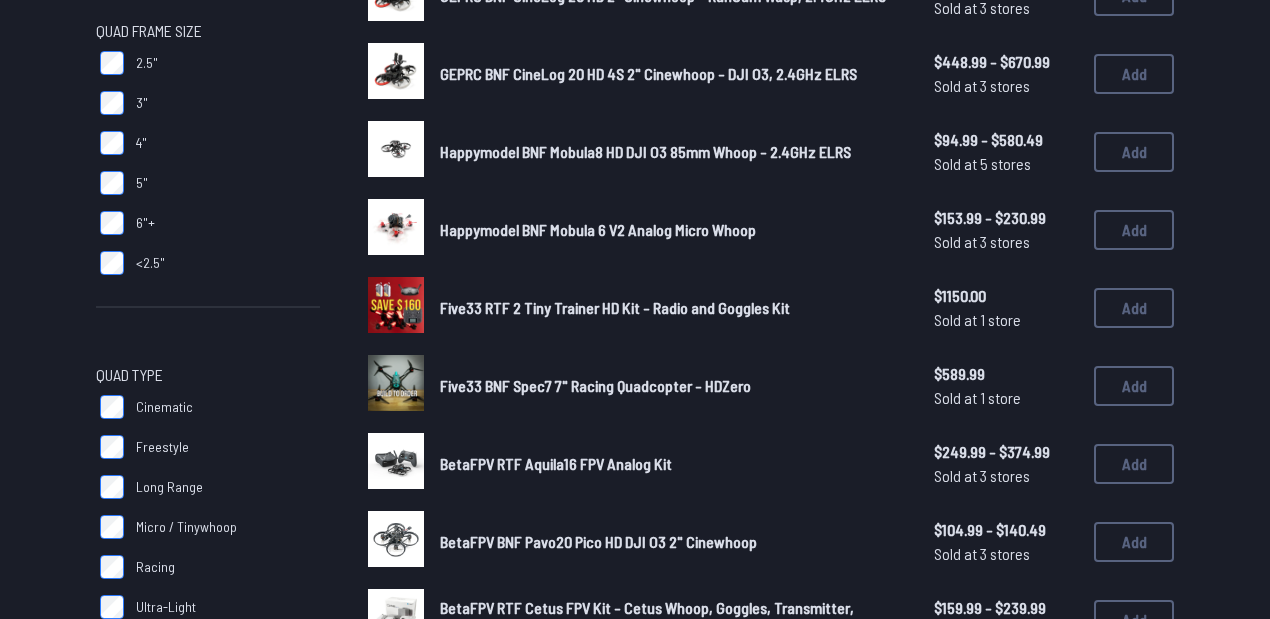 scroll, scrollTop: 533, scrollLeft: 0, axis: vertical 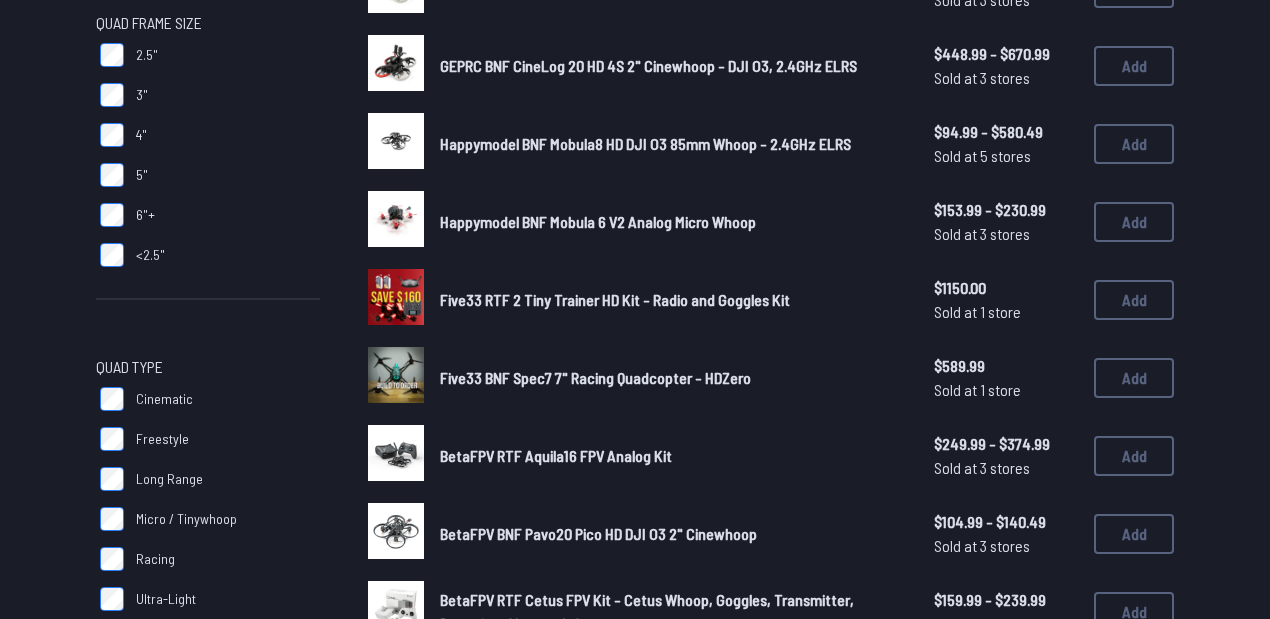 click at bounding box center [396, 453] 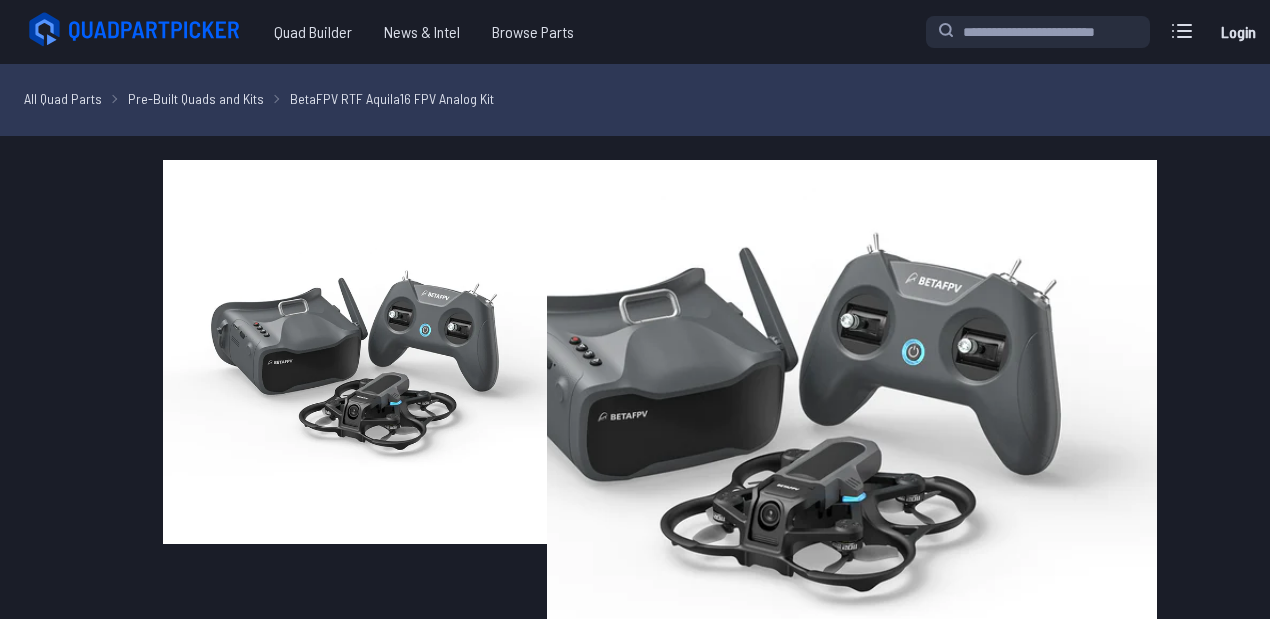 scroll, scrollTop: 0, scrollLeft: 0, axis: both 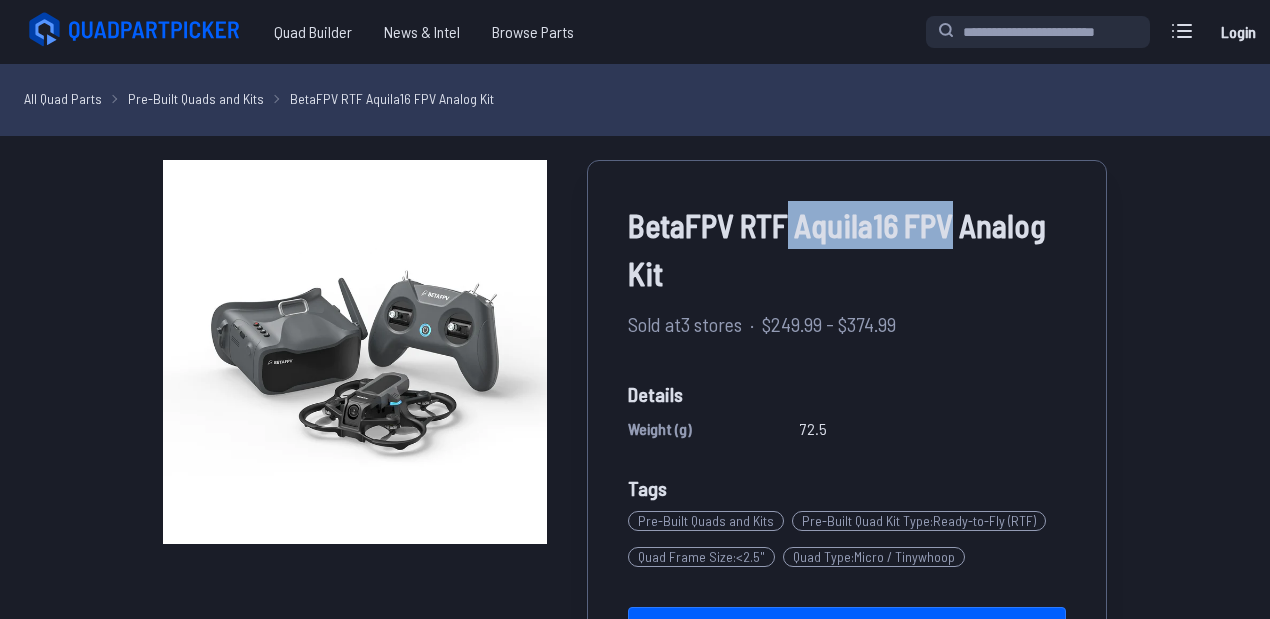 drag, startPoint x: 788, startPoint y: 228, endPoint x: 956, endPoint y: 234, distance: 168.1071 